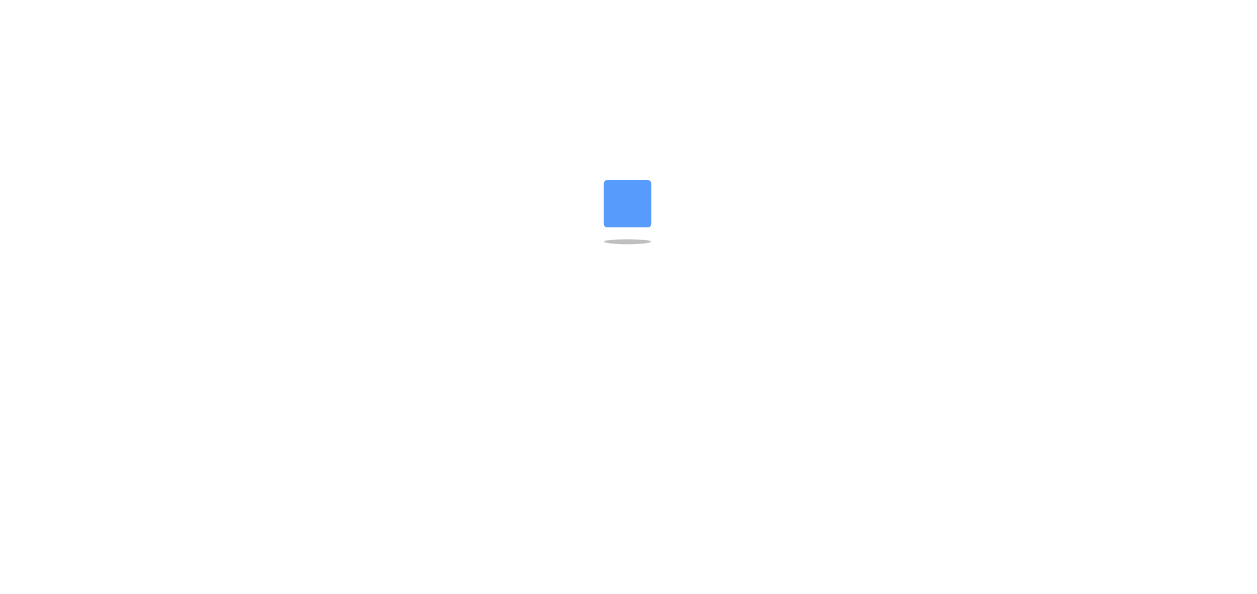 scroll, scrollTop: 0, scrollLeft: 0, axis: both 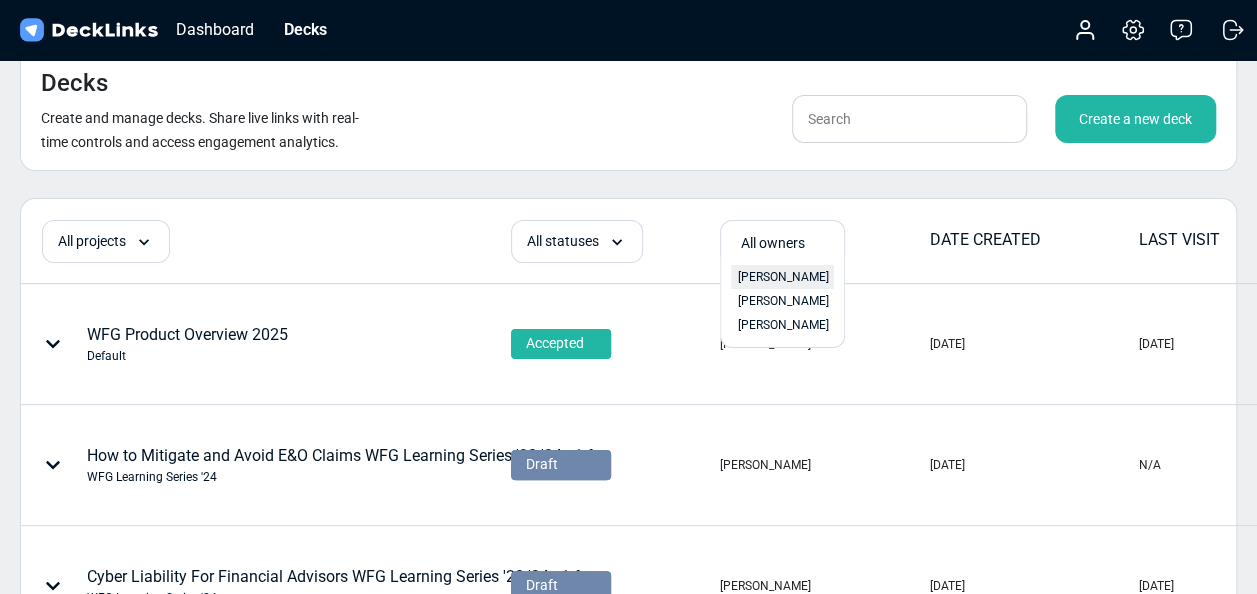 click on "[PERSON_NAME]" at bounding box center [783, 277] 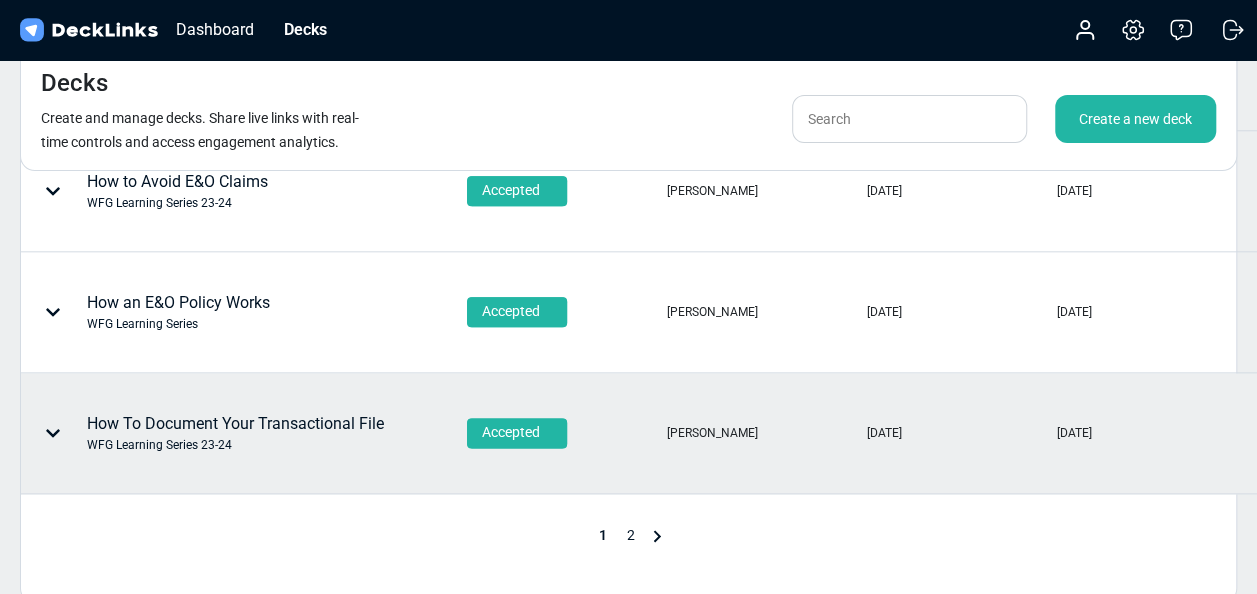 scroll, scrollTop: 1100, scrollLeft: 0, axis: vertical 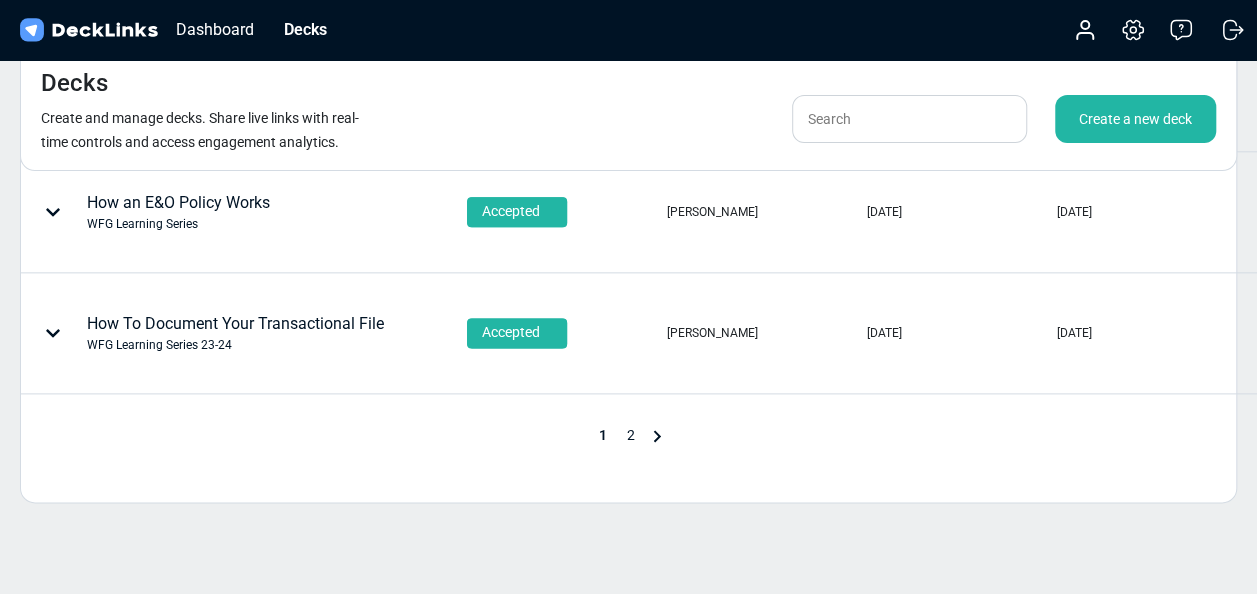 click 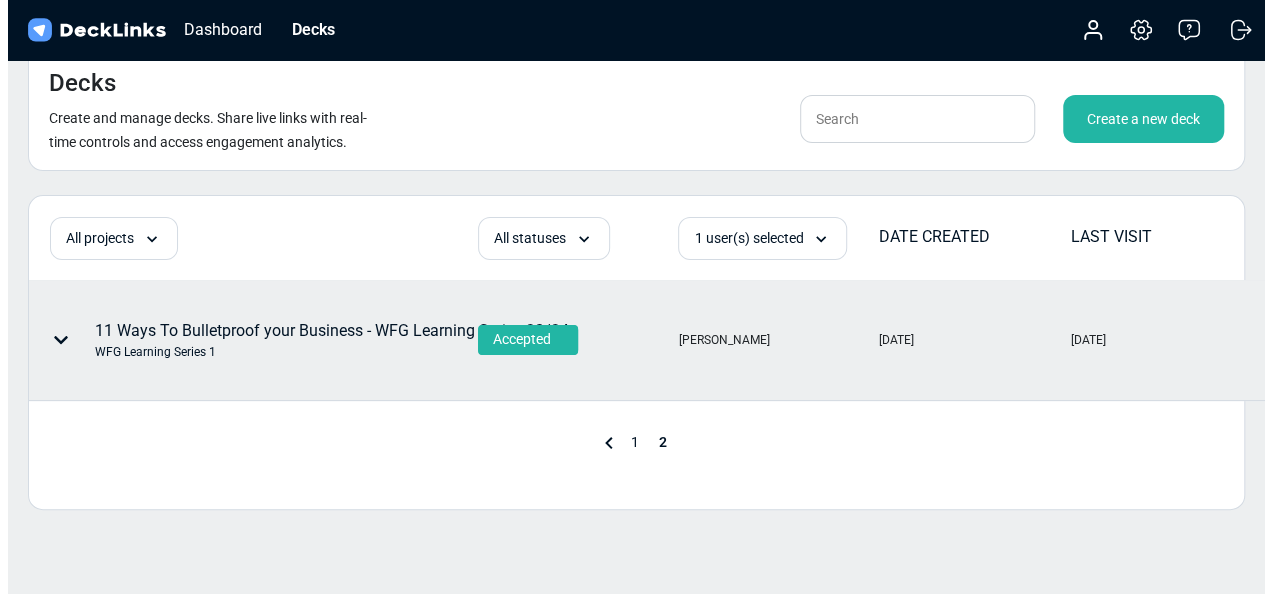 scroll, scrollTop: 0, scrollLeft: 0, axis: both 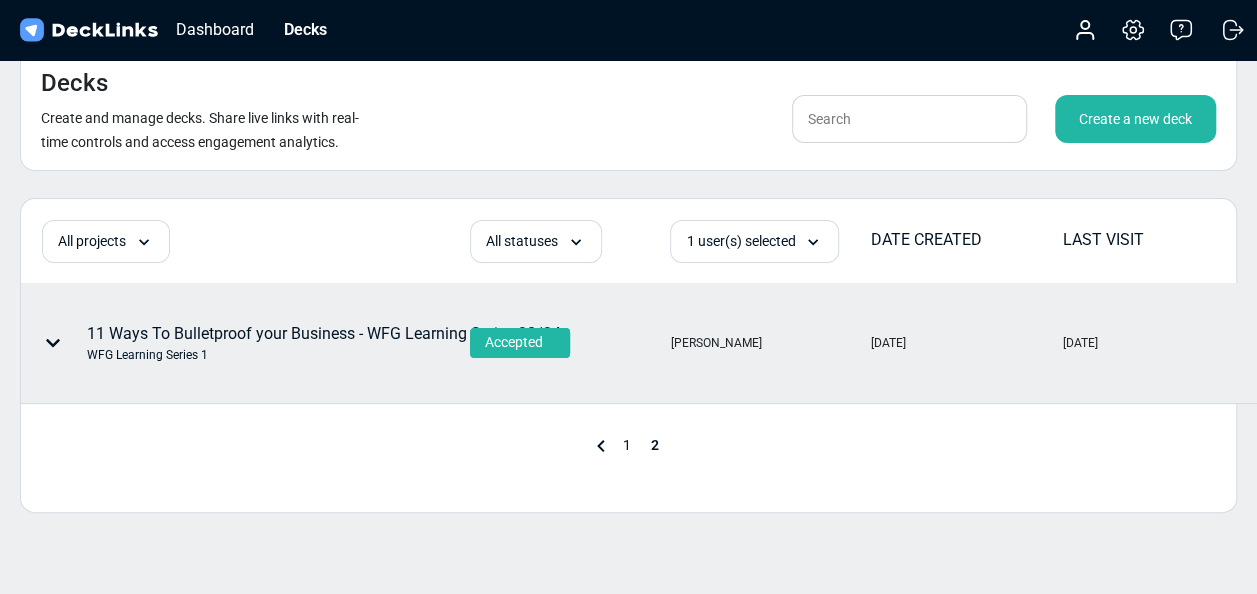 click on "11 Ways To Bulletproof your Business - WFG Learning Series 23/24 WFG Learning Series 1" at bounding box center (324, 343) 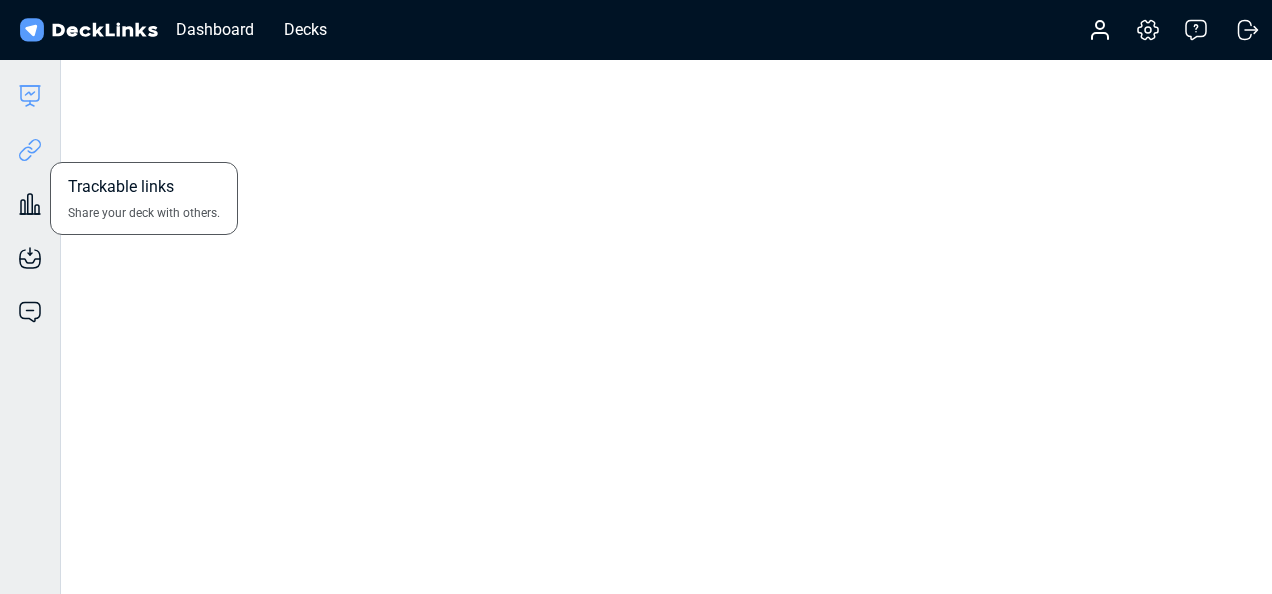 click 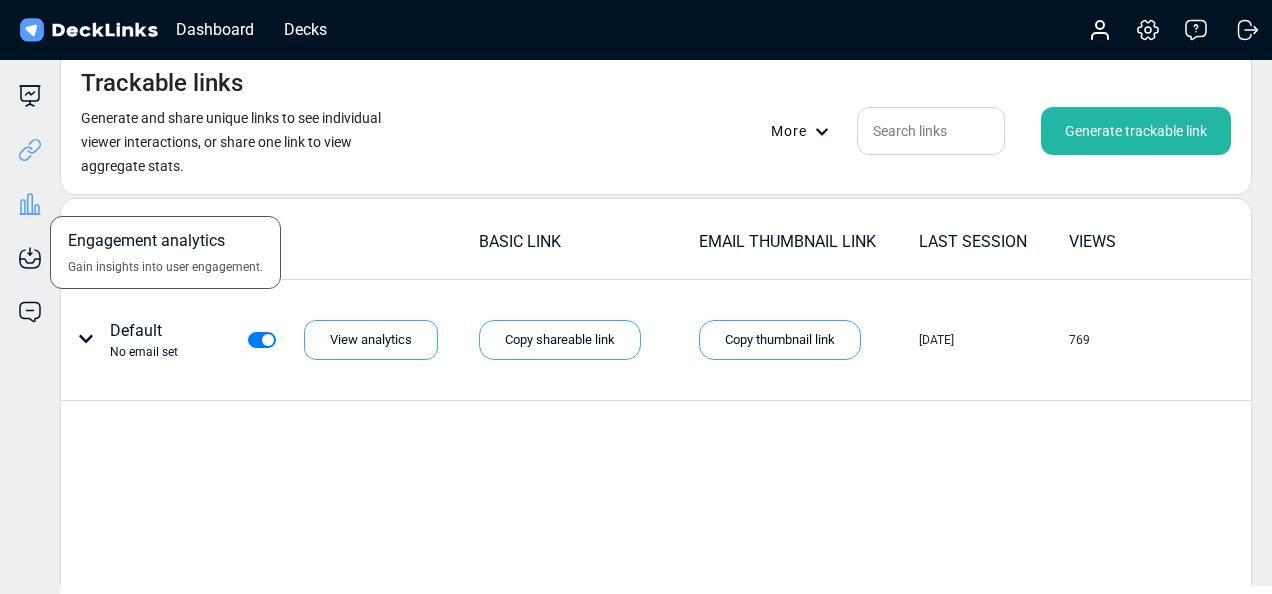 click 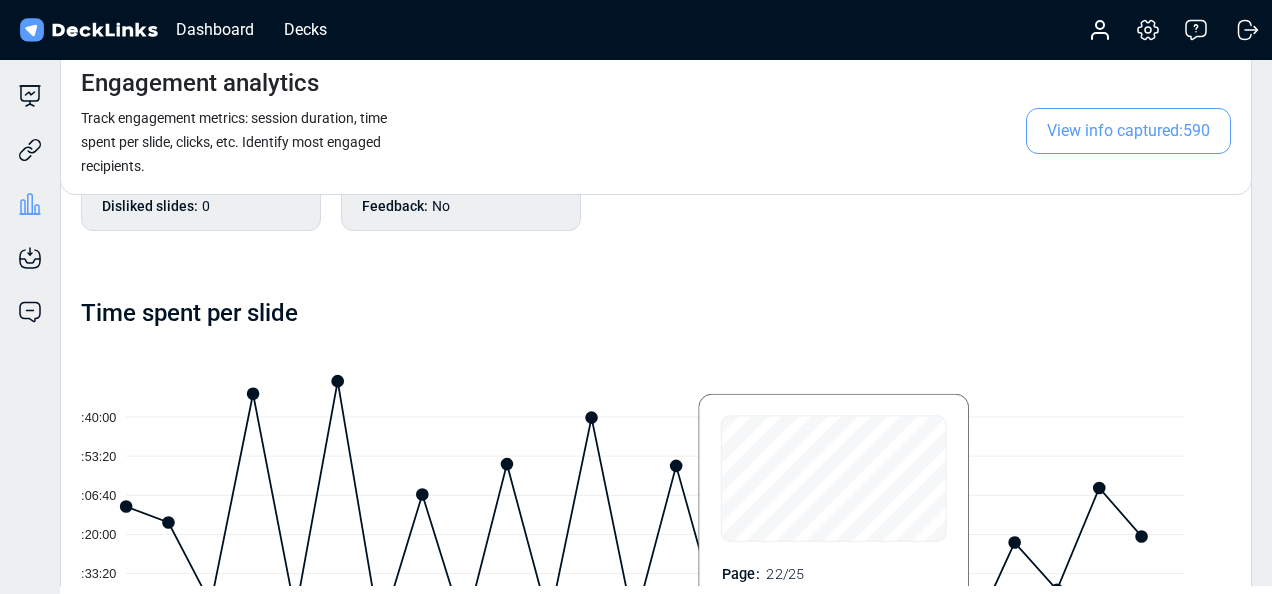 scroll, scrollTop: 0, scrollLeft: 0, axis: both 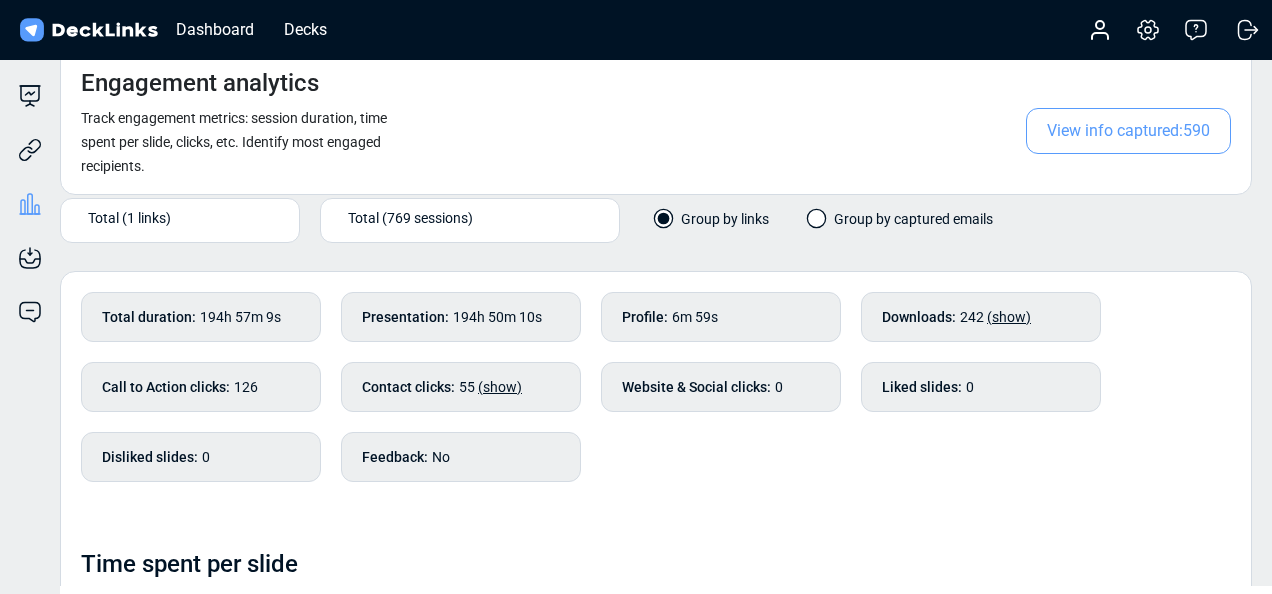 click on "View info captured:  590" at bounding box center (1128, 131) 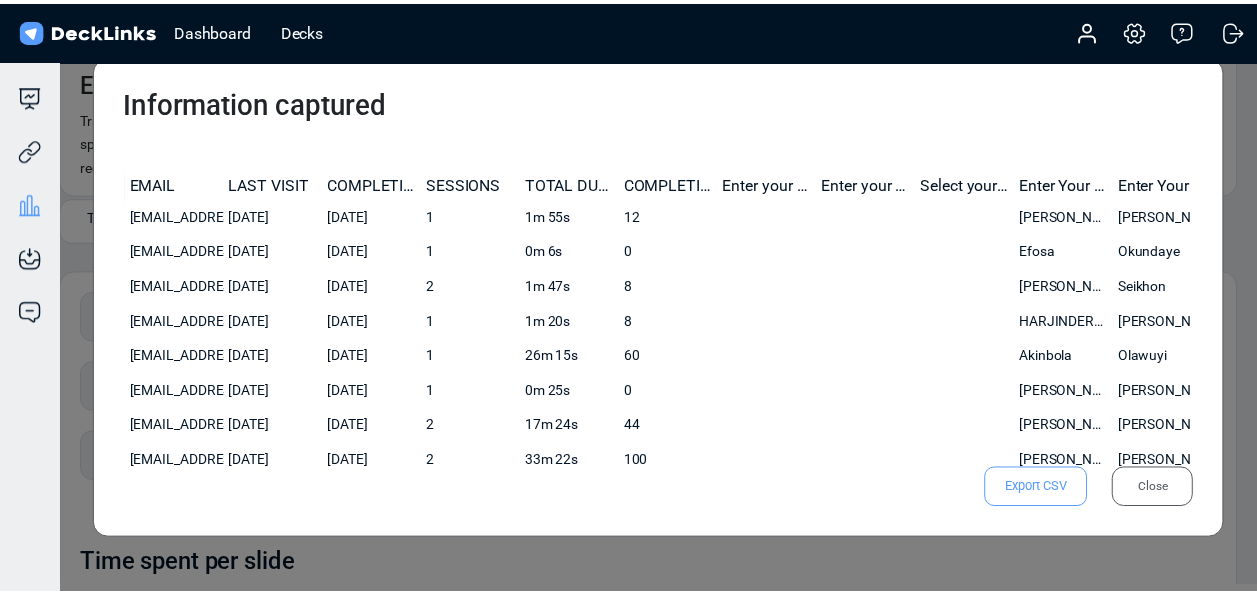 scroll, scrollTop: 0, scrollLeft: 177, axis: horizontal 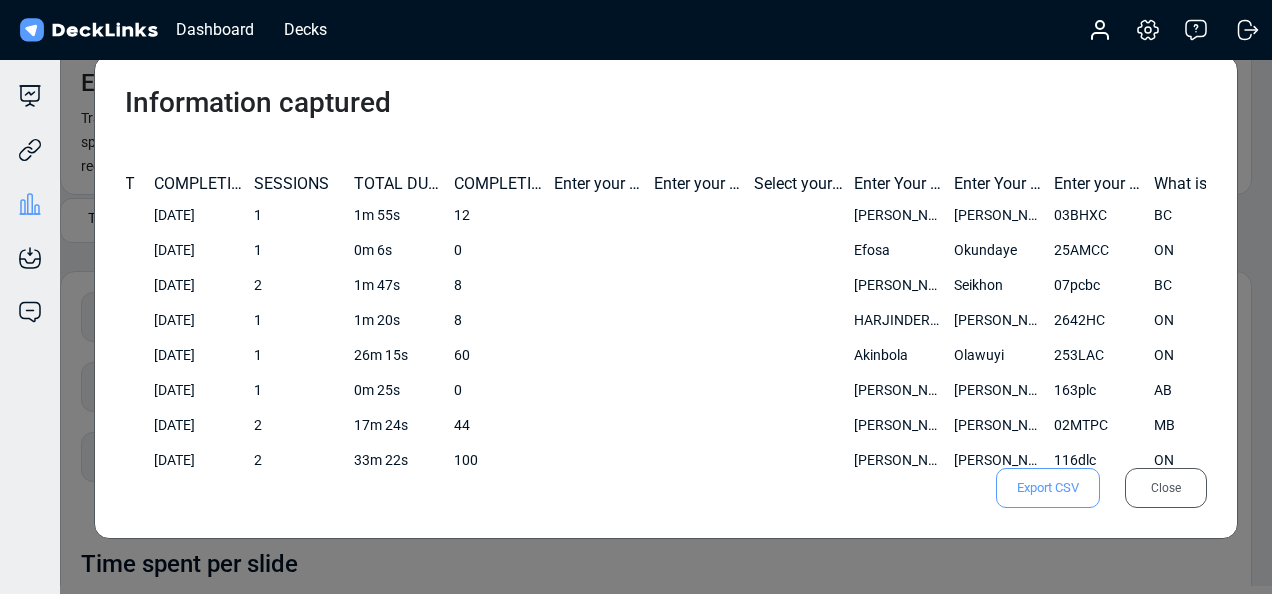 click on "[DATE]" at bounding box center (99, 320) 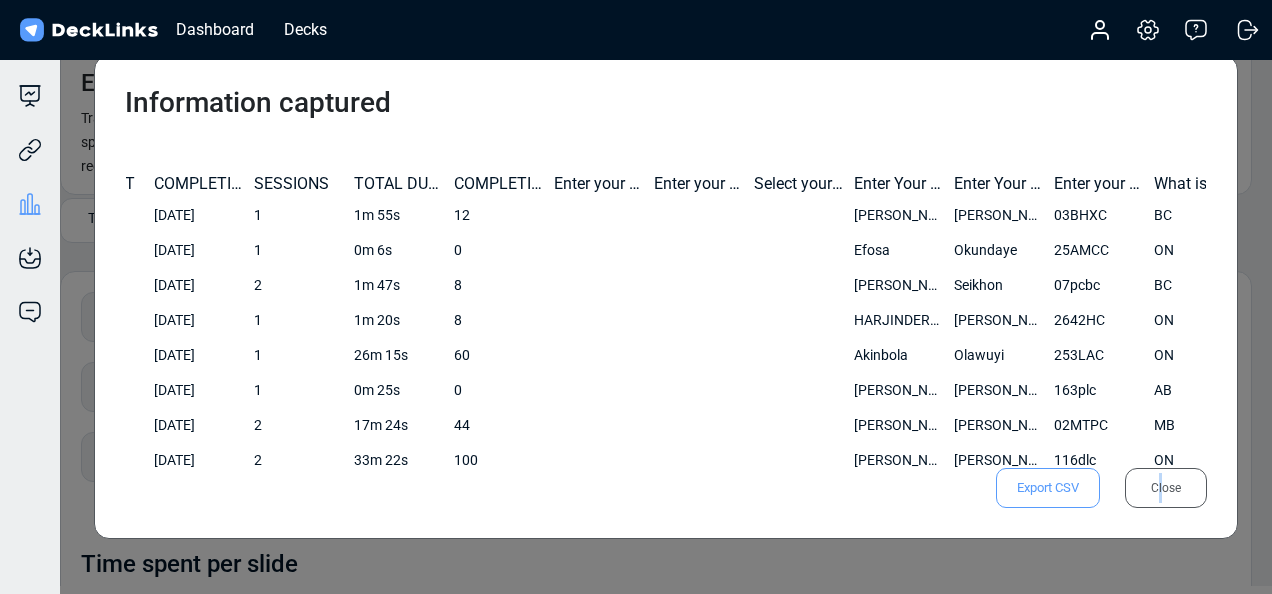 click on "Close" at bounding box center (1166, 488) 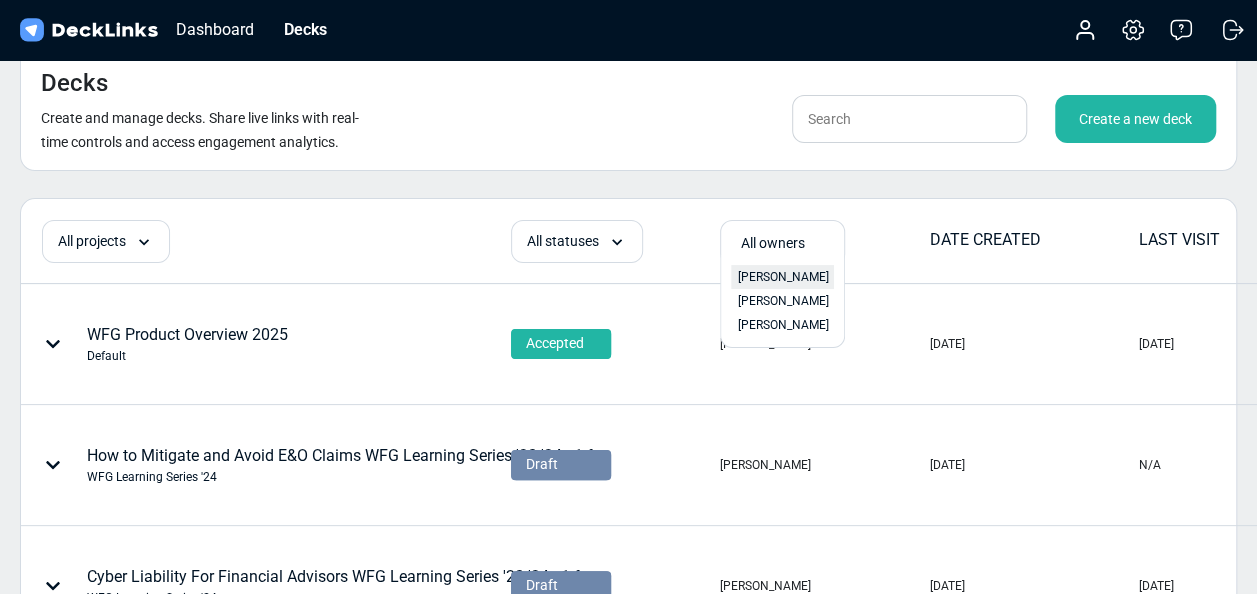 click on "[PERSON_NAME]" at bounding box center [783, 277] 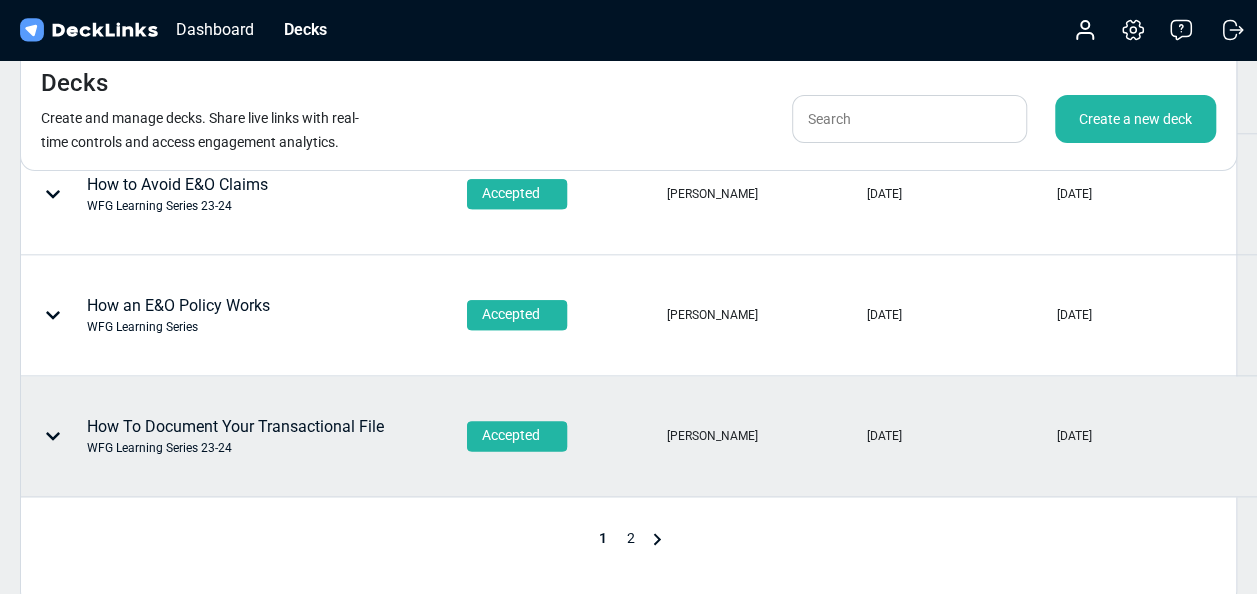scroll, scrollTop: 1000, scrollLeft: 0, axis: vertical 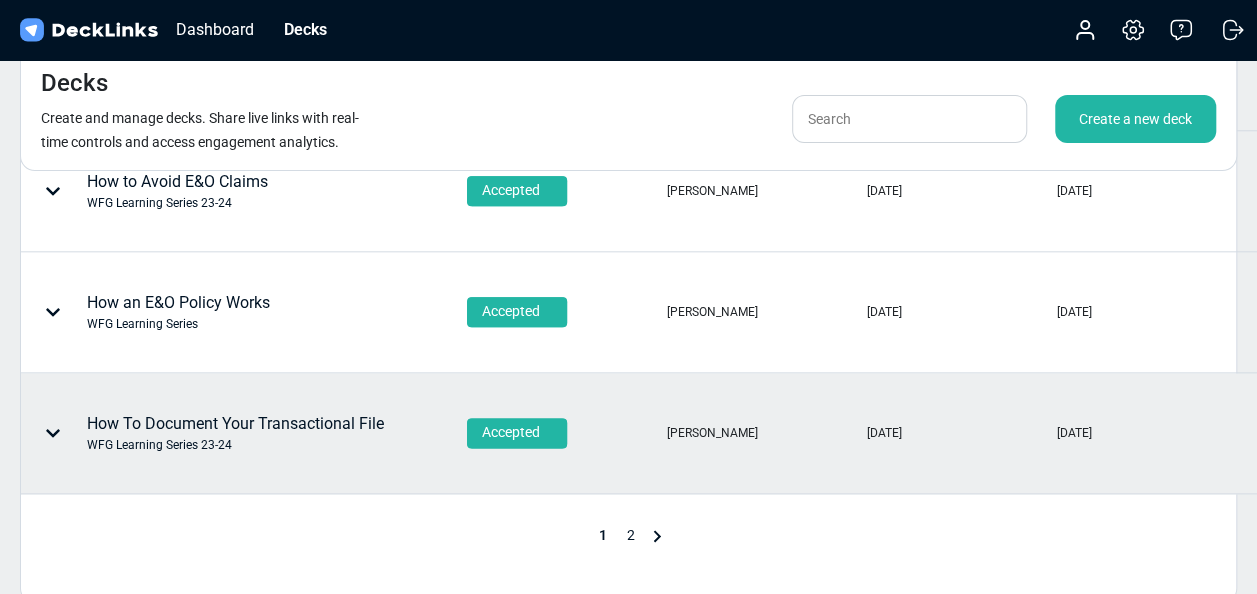 click on "How To Document Your Transactional File  WFG Learning Series 23-24" at bounding box center [243, 433] 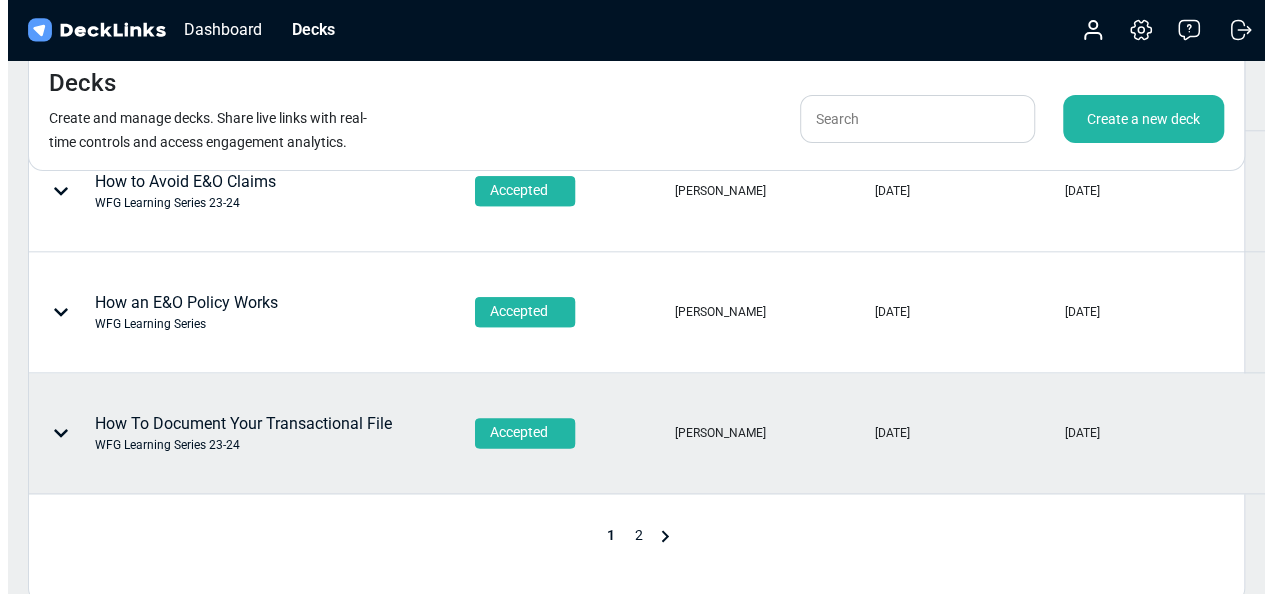 scroll, scrollTop: 0, scrollLeft: 0, axis: both 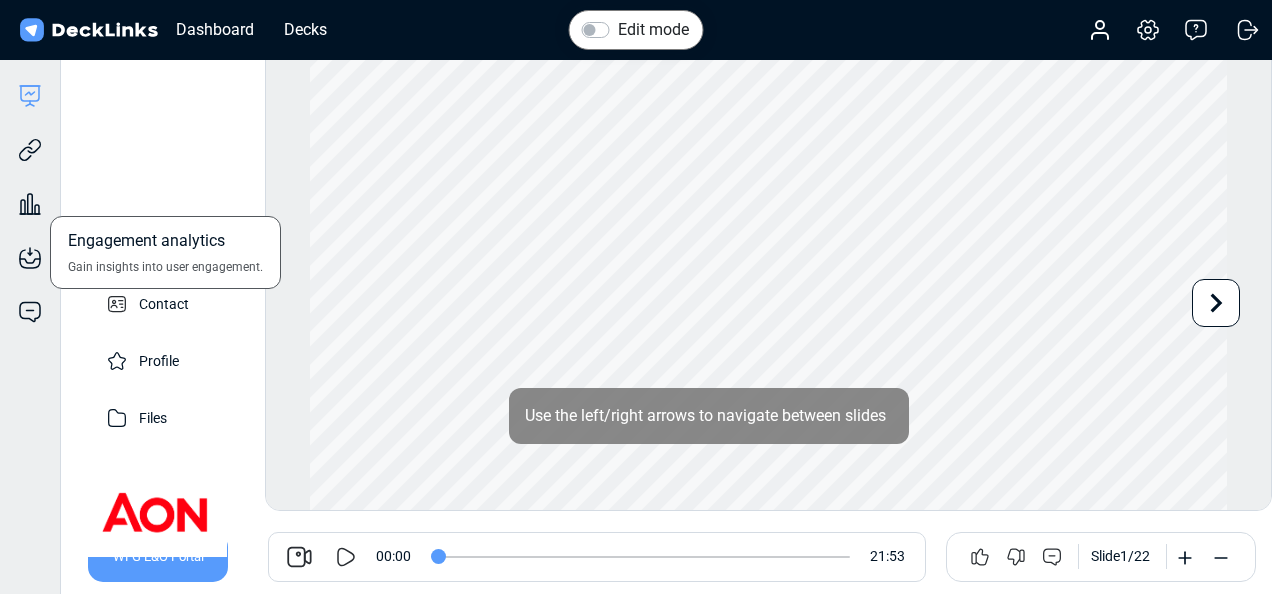 click on "Engagement analytics Gain insights into user engagement." at bounding box center [30, 189] 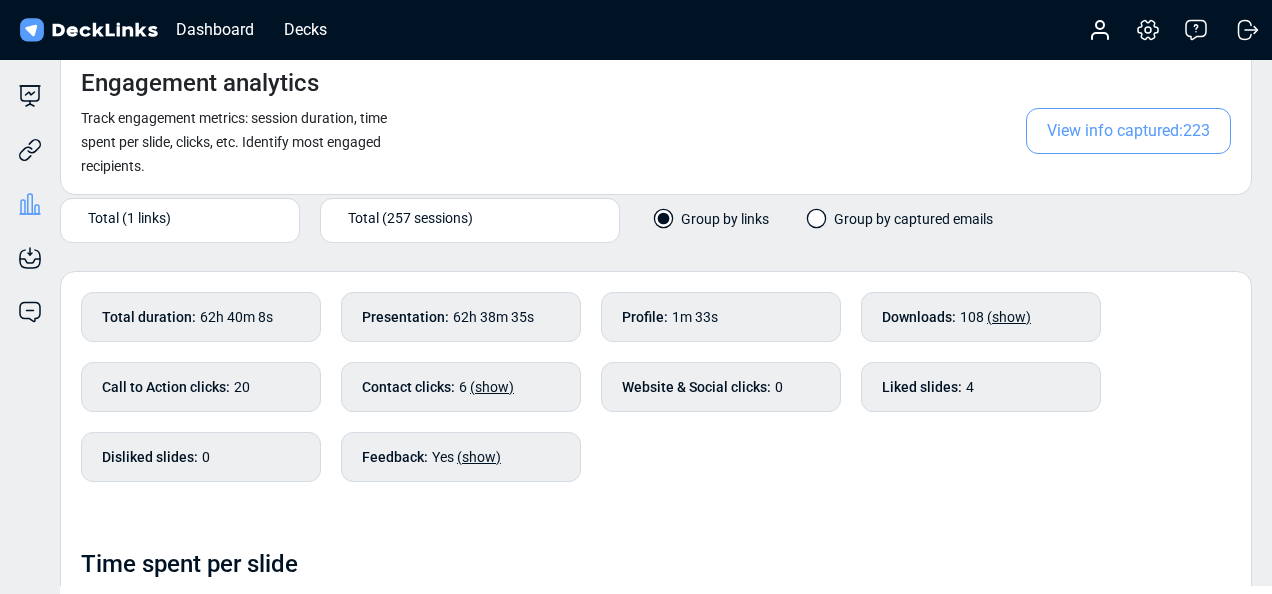 click on "View info captured:  223" at bounding box center (1128, 131) 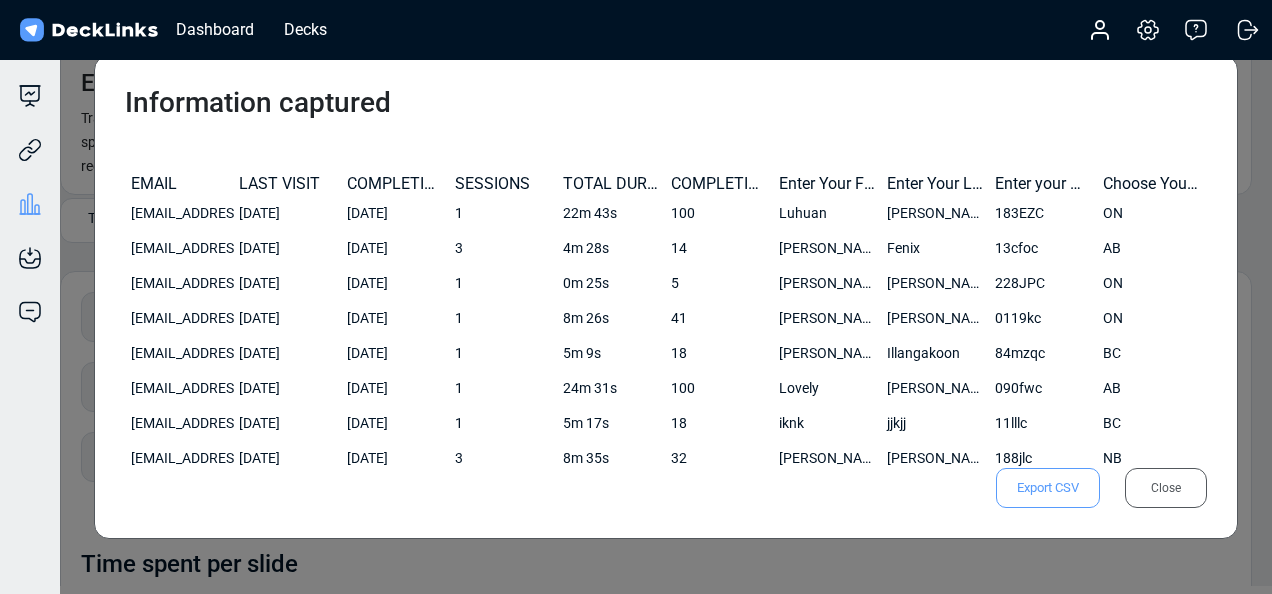 scroll, scrollTop: 430, scrollLeft: 0, axis: vertical 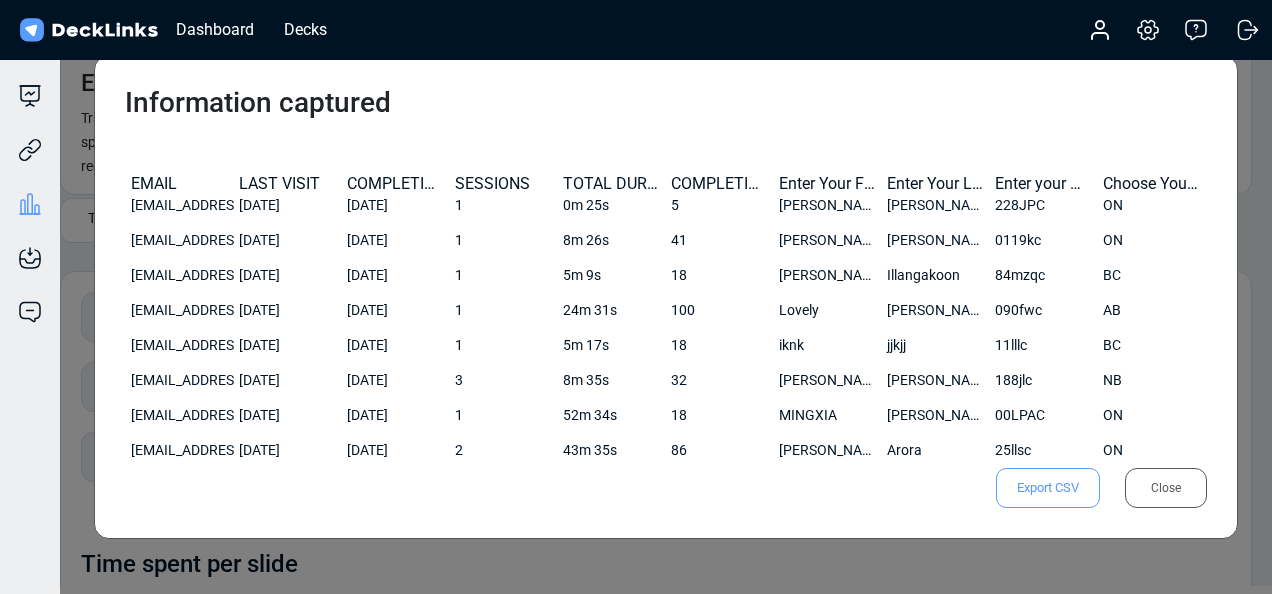 click on "Export CSV" at bounding box center (1048, 488) 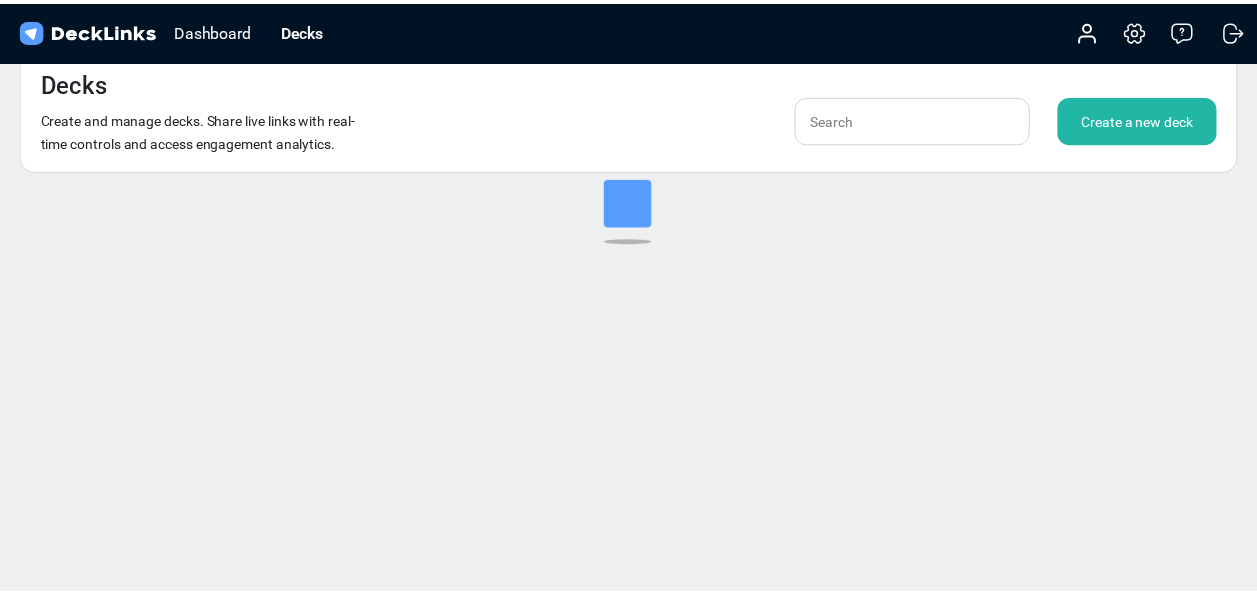 scroll, scrollTop: 24, scrollLeft: 0, axis: vertical 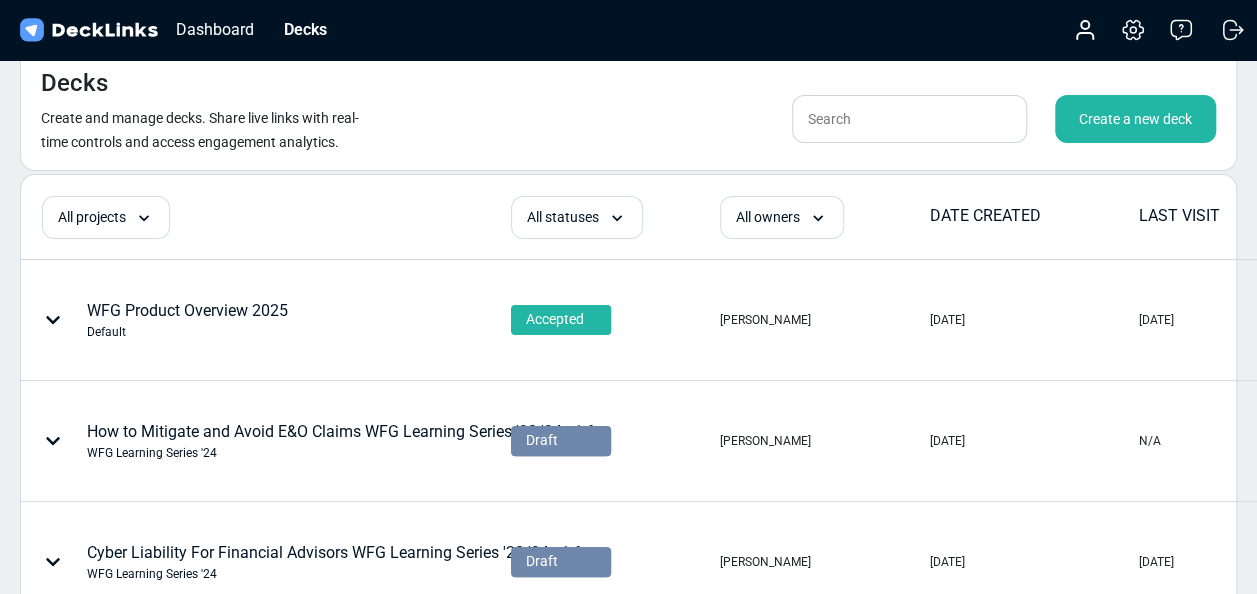 drag, startPoint x: 802, startPoint y: 208, endPoint x: 798, endPoint y: 222, distance: 14.56022 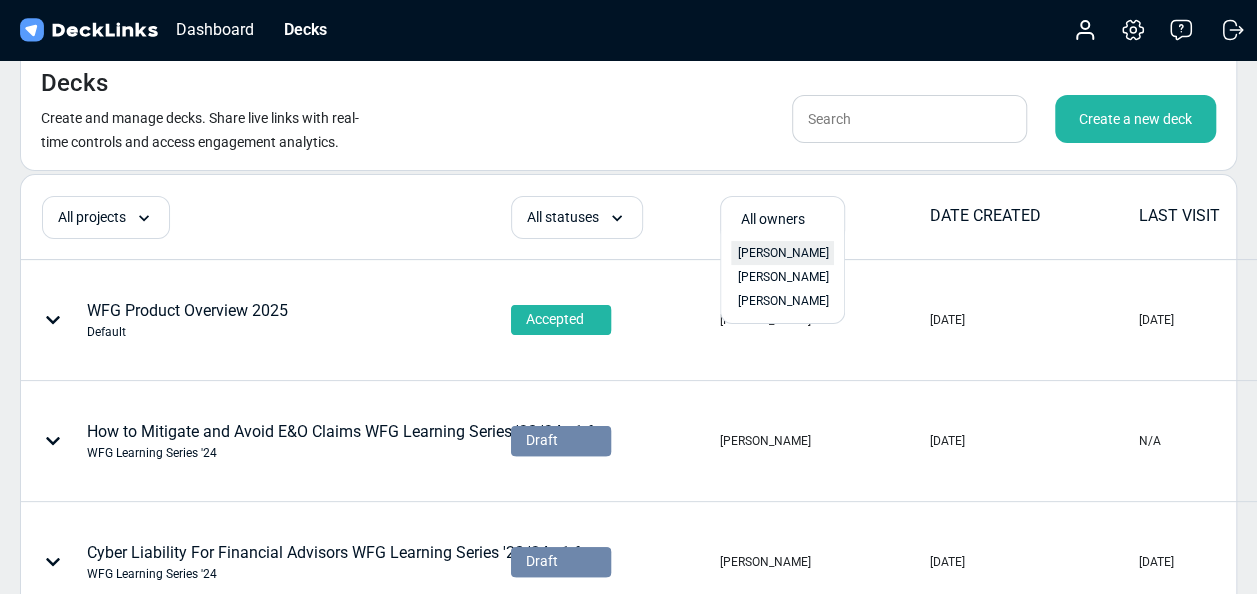 click on "[PERSON_NAME]" at bounding box center (783, 253) 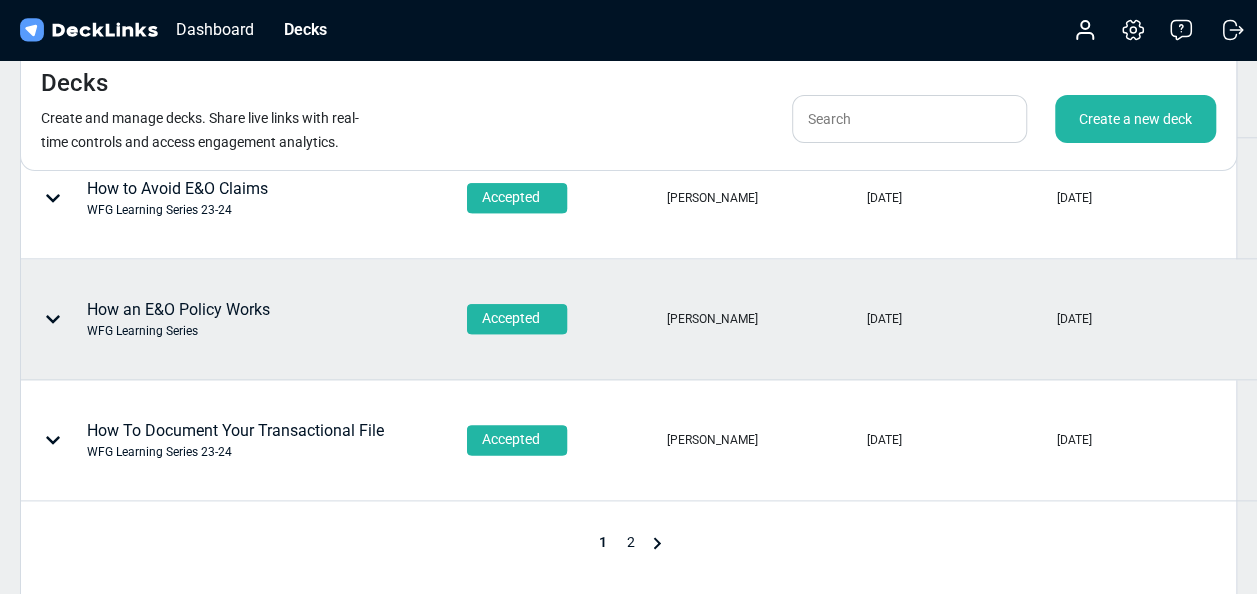 scroll, scrollTop: 1024, scrollLeft: 0, axis: vertical 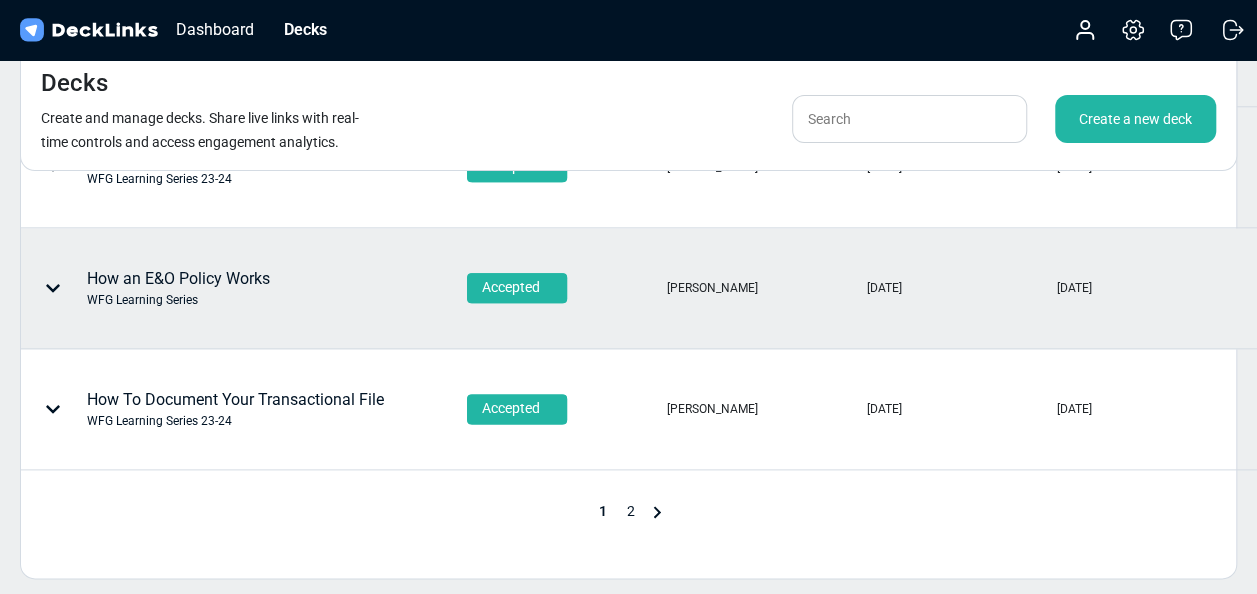 click on "How an E&O Policy Works  WFG Learning Series" at bounding box center [243, 288] 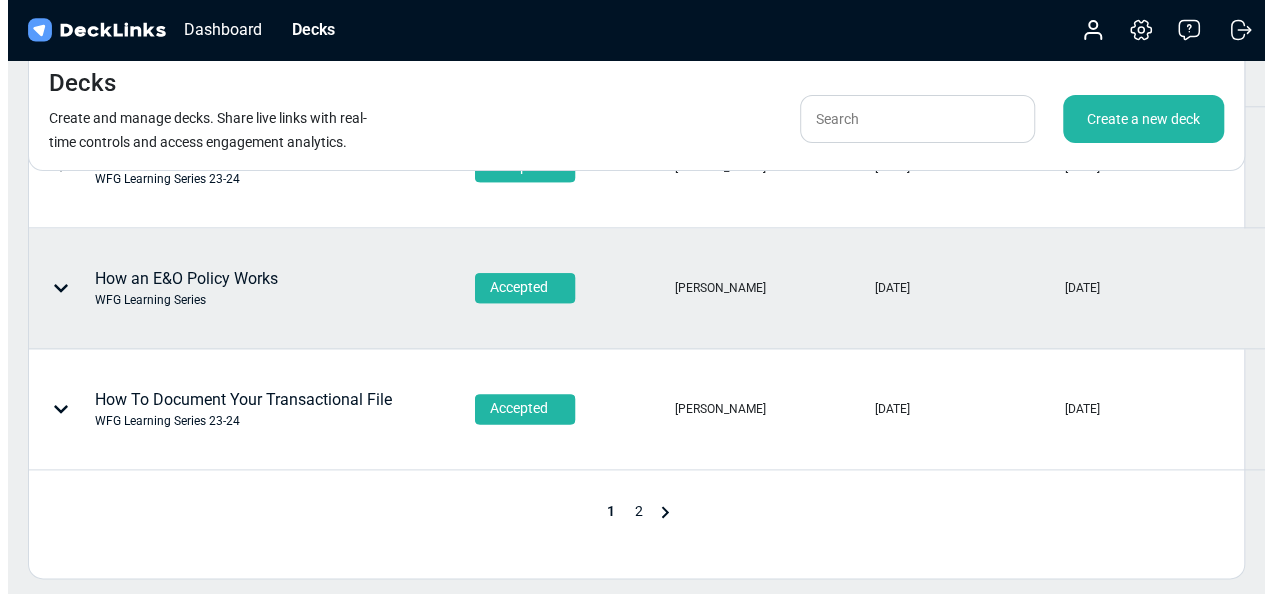 scroll, scrollTop: 0, scrollLeft: 0, axis: both 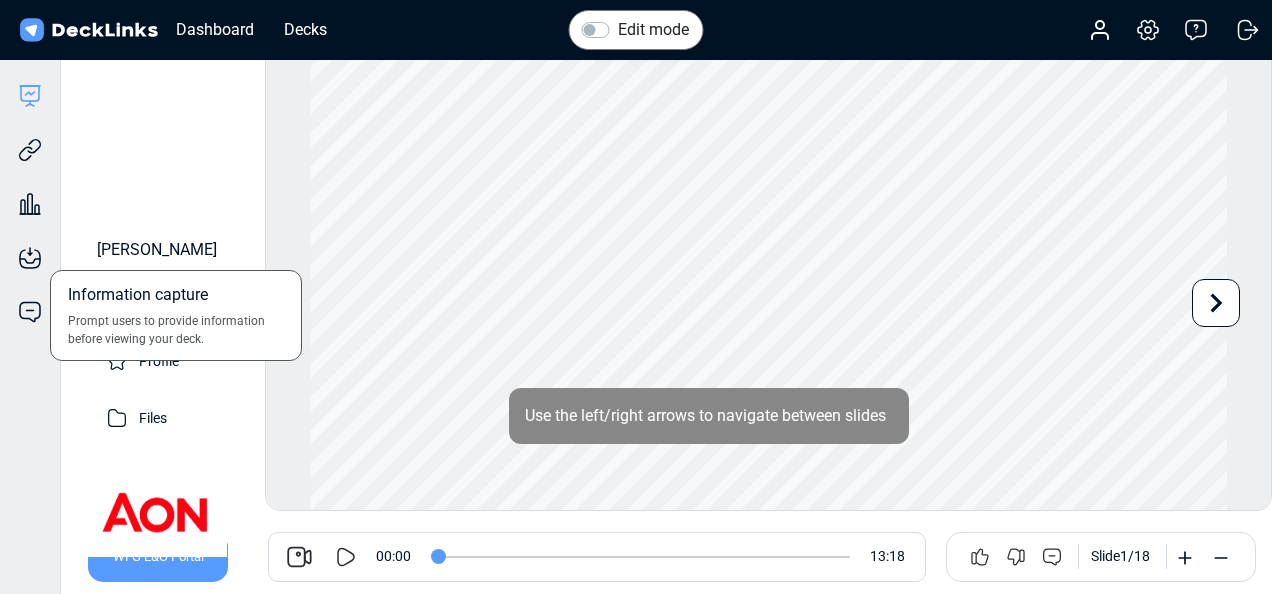 click on "Information capture Prompt users to provide information before viewing your deck." at bounding box center (30, 243) 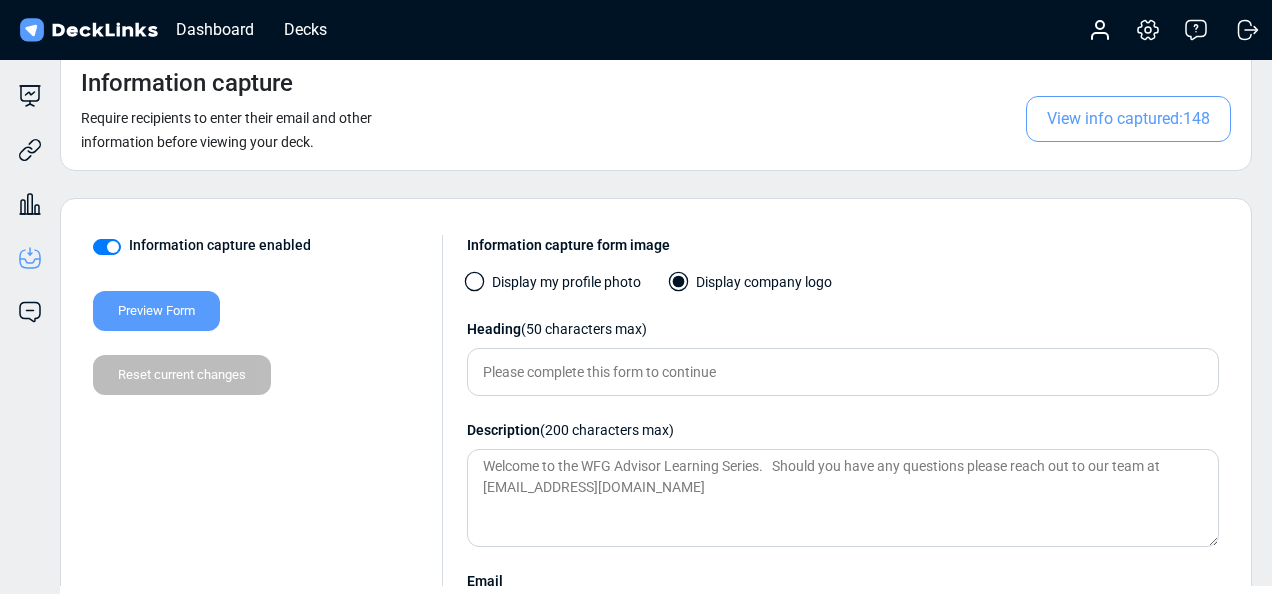 click on "View info captured:  148" at bounding box center (1128, 119) 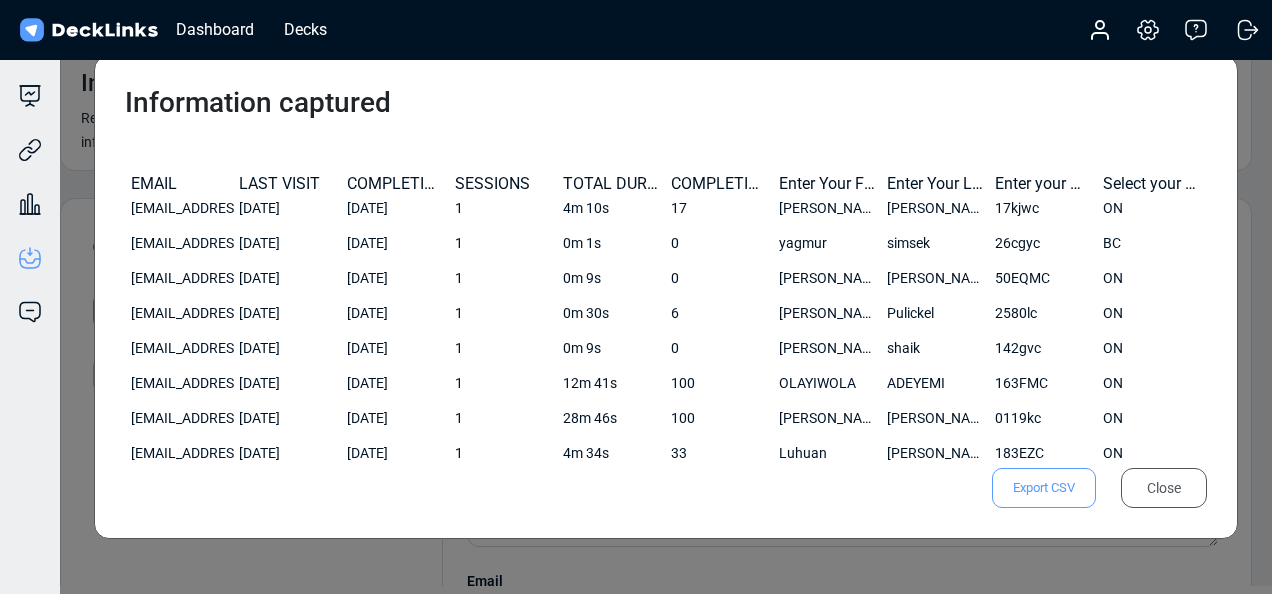 scroll, scrollTop: 0, scrollLeft: 0, axis: both 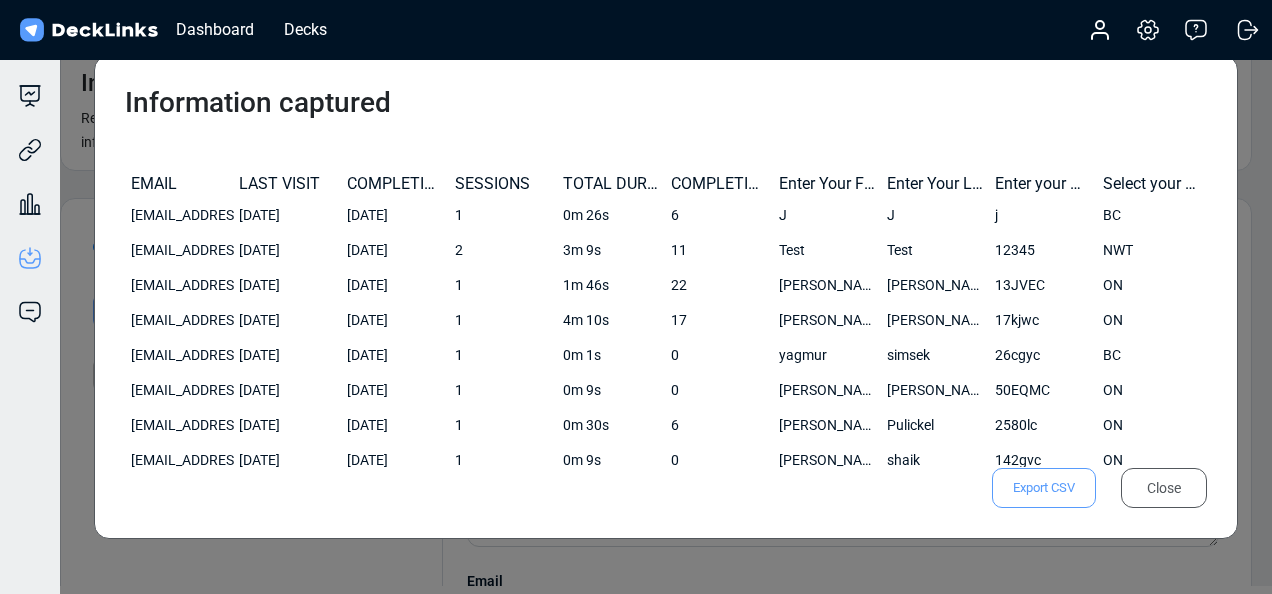 click on "Export CSV" at bounding box center [1044, 488] 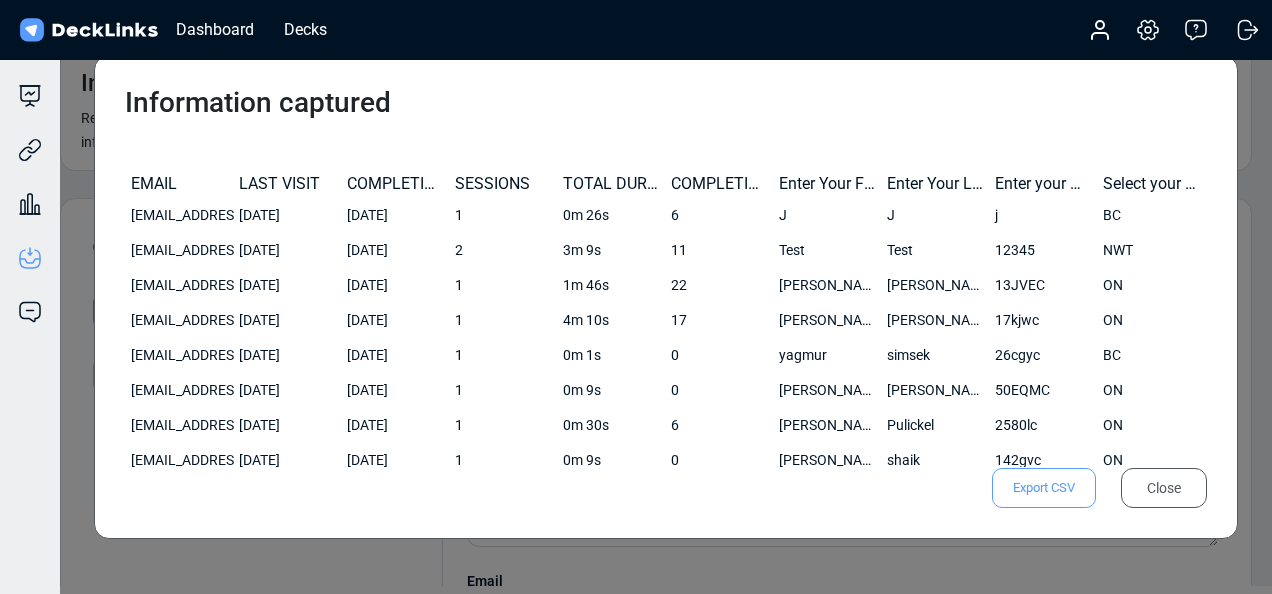 click on "Information captured" at bounding box center (666, 103) 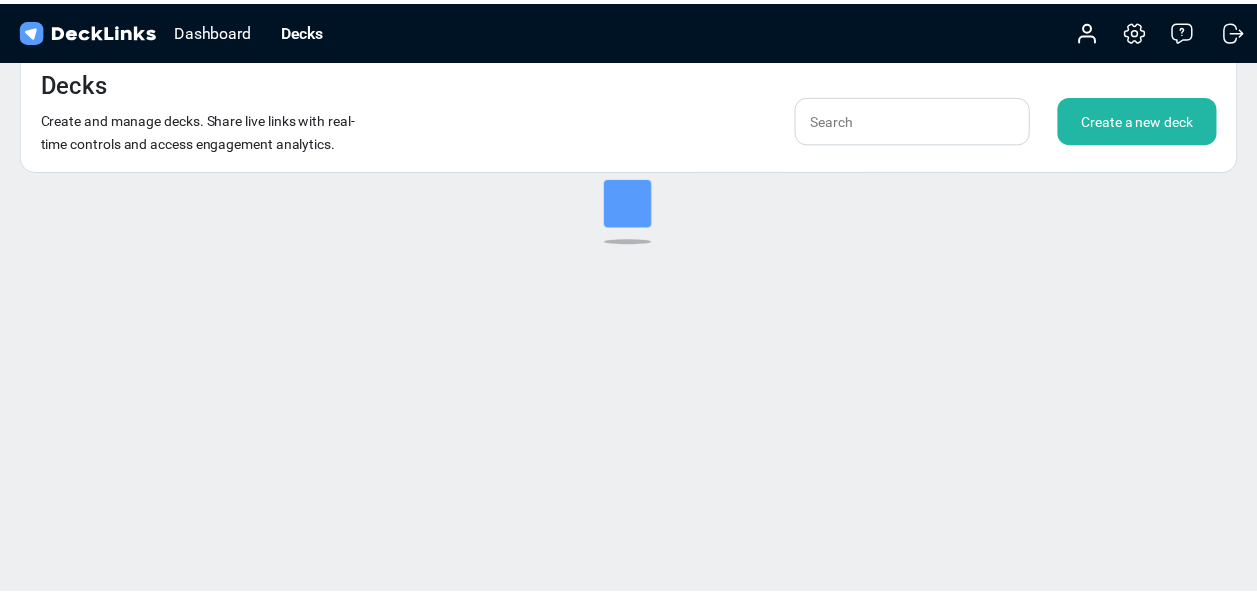 scroll, scrollTop: 24, scrollLeft: 0, axis: vertical 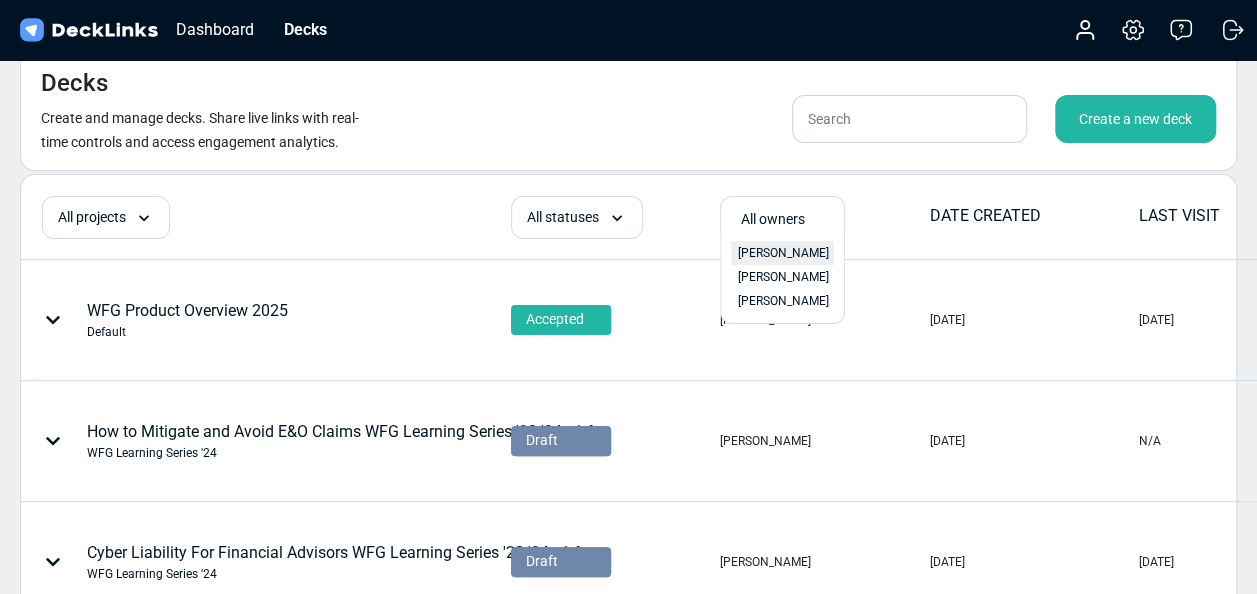 click on "[PERSON_NAME]" at bounding box center [783, 253] 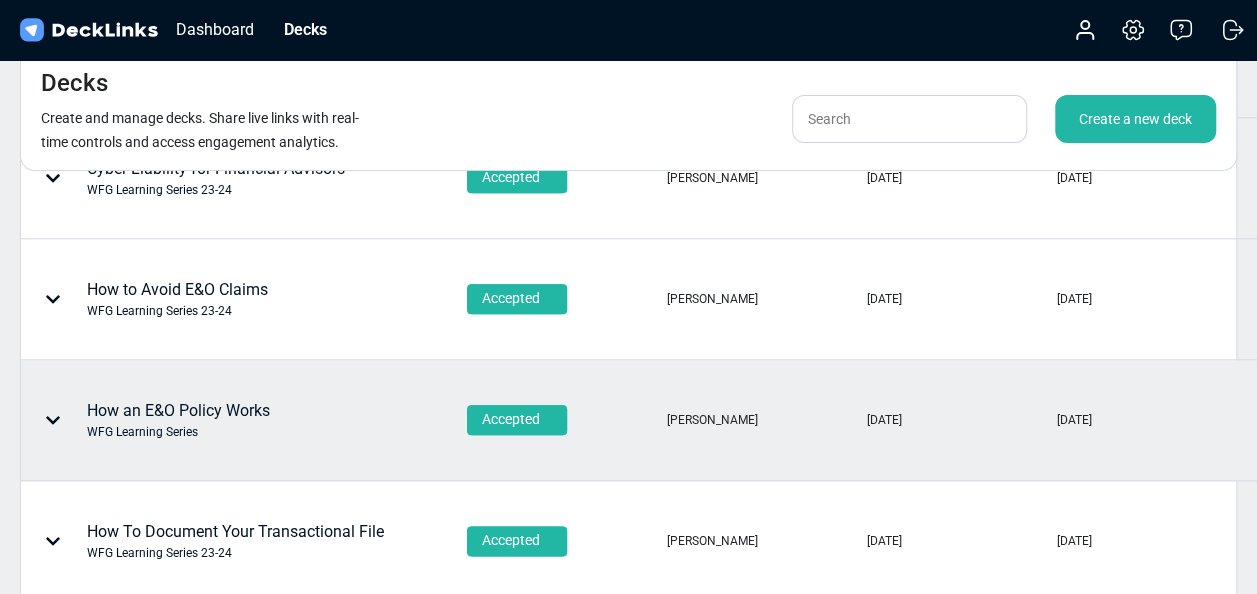 scroll, scrollTop: 924, scrollLeft: 0, axis: vertical 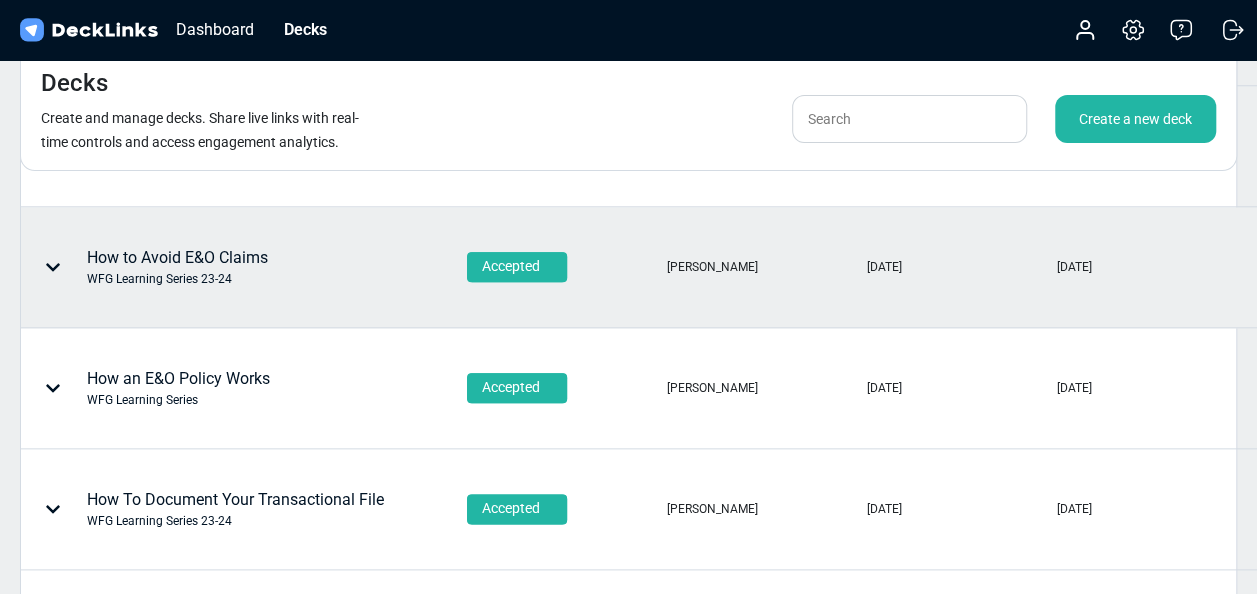 click on "WFG Learning Series 23-24" at bounding box center (177, 279) 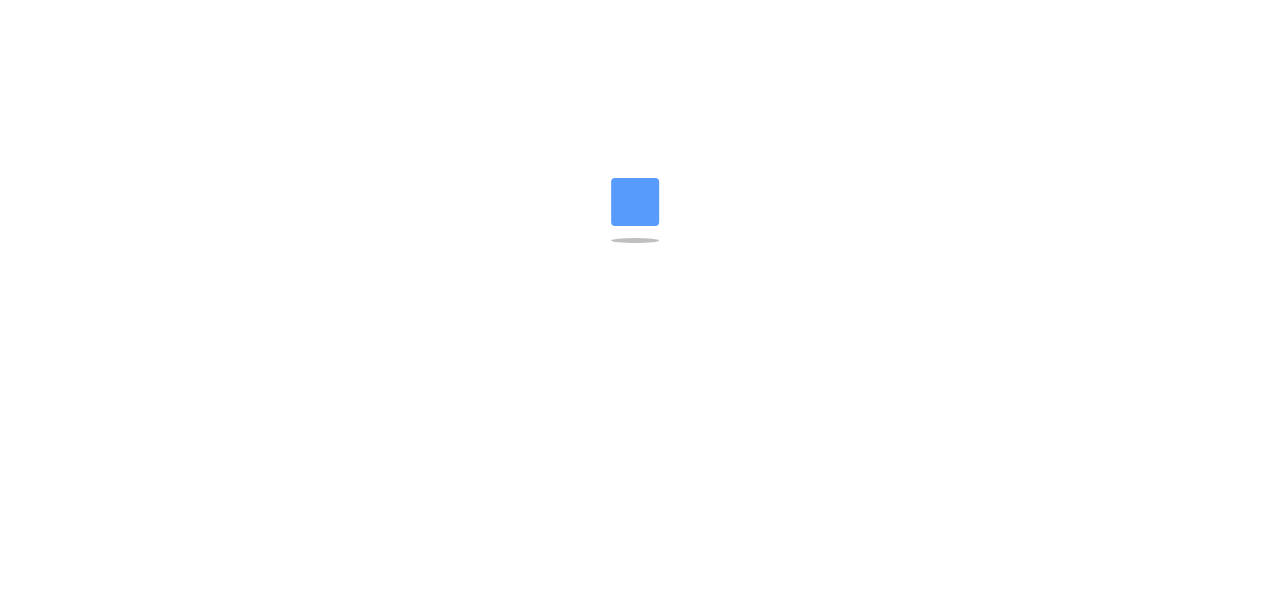 scroll, scrollTop: 0, scrollLeft: 0, axis: both 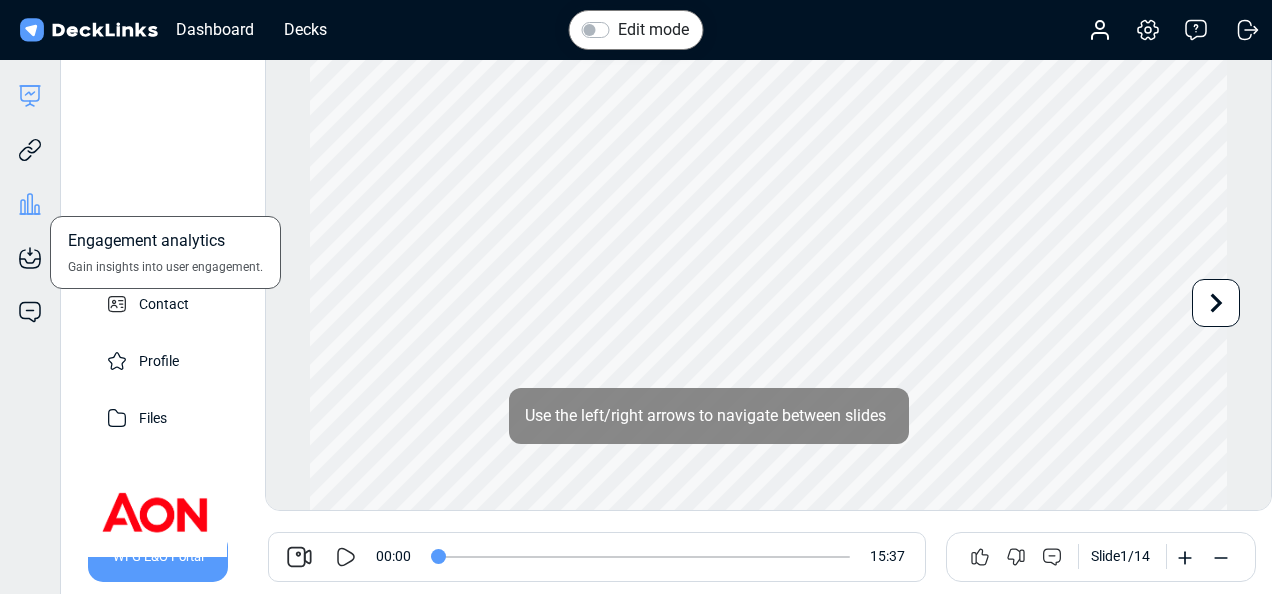 click 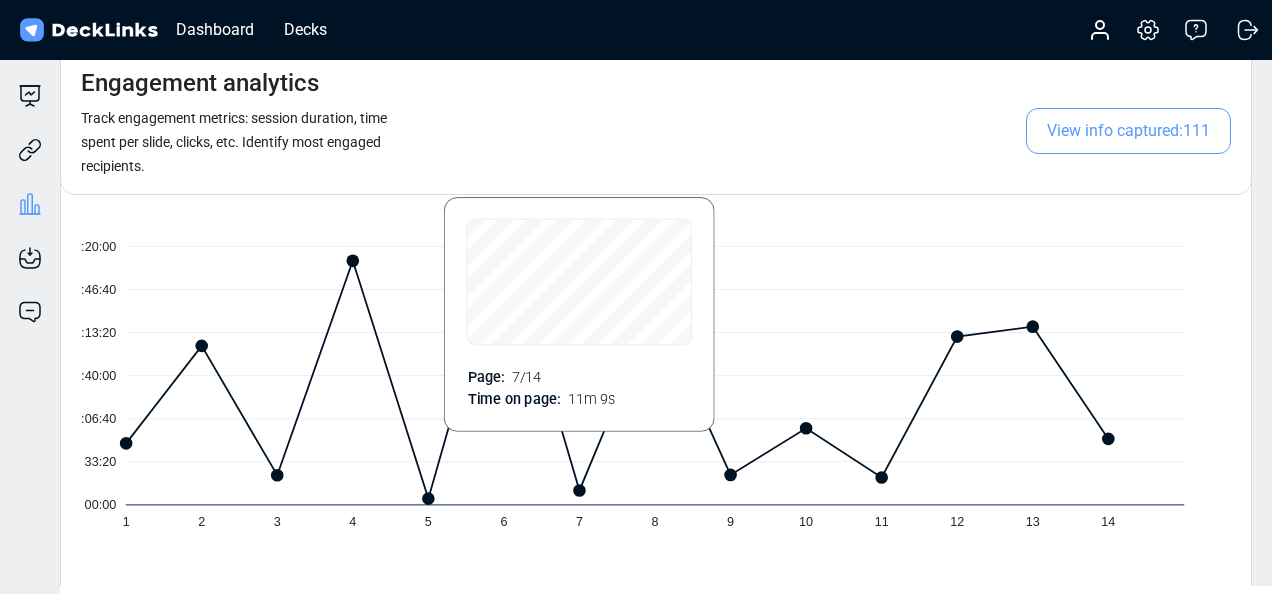 scroll, scrollTop: 400, scrollLeft: 0, axis: vertical 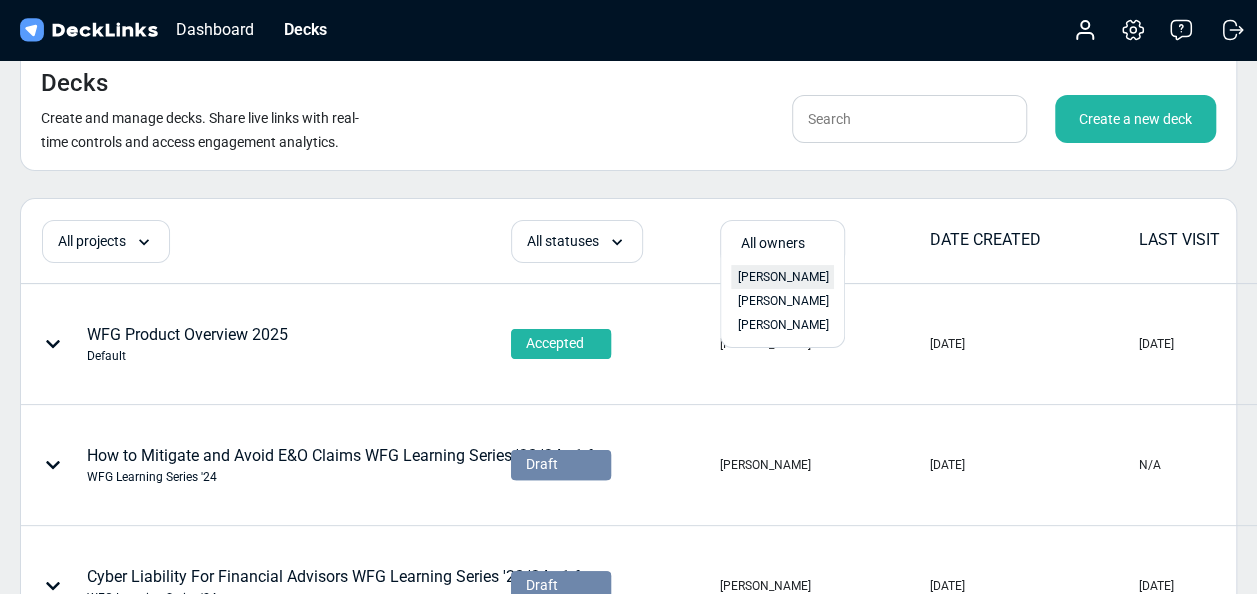 click on "[PERSON_NAME]" at bounding box center (783, 277) 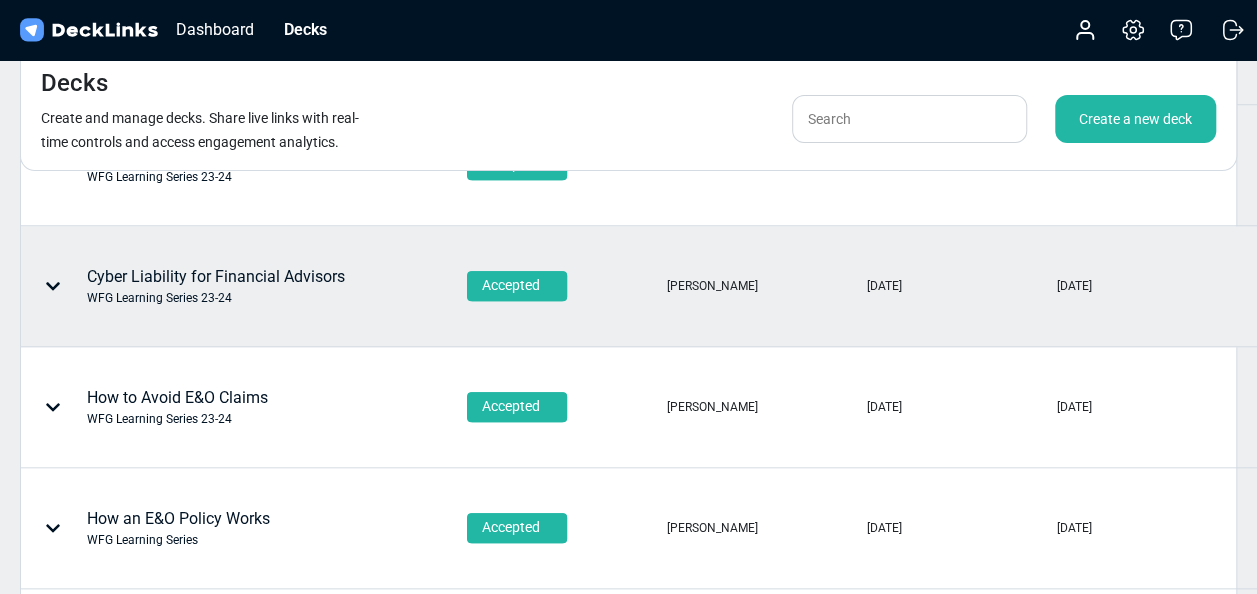 scroll, scrollTop: 900, scrollLeft: 0, axis: vertical 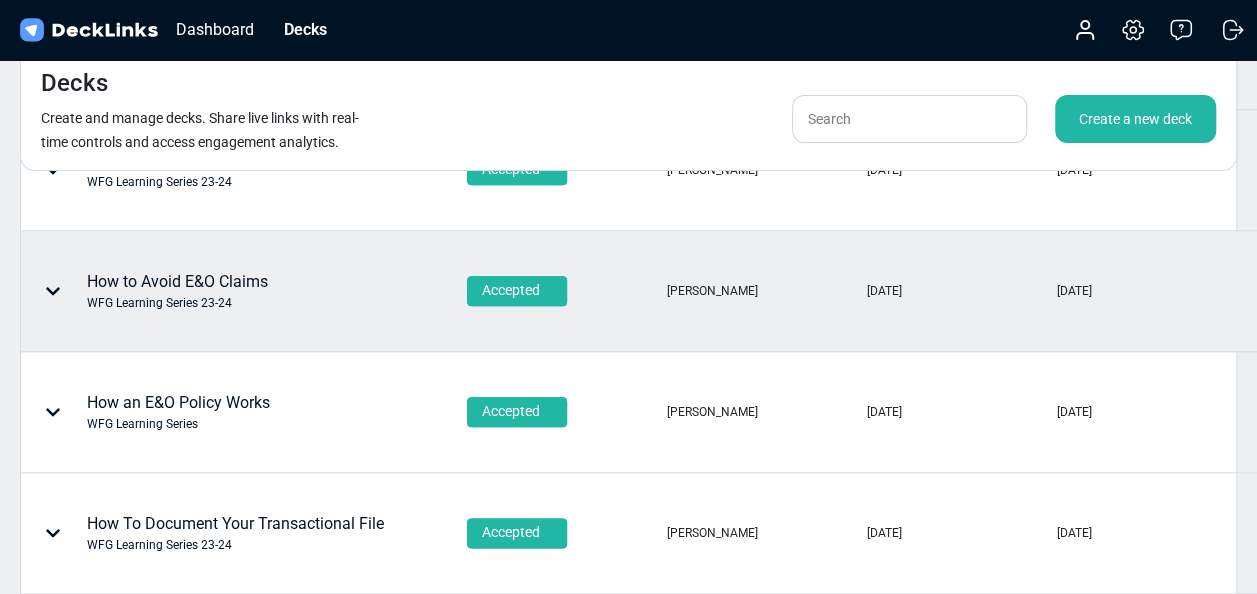 click on "How to Avoid E&O Claims  WFG Learning Series 23-24" at bounding box center [243, 291] 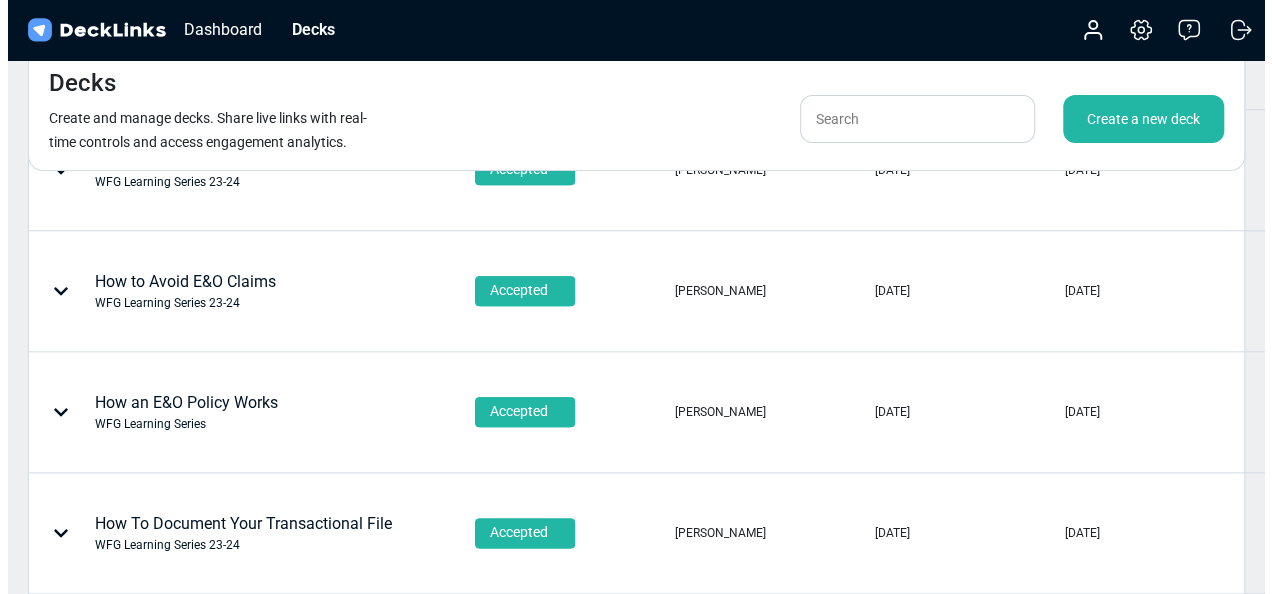 scroll, scrollTop: 0, scrollLeft: 0, axis: both 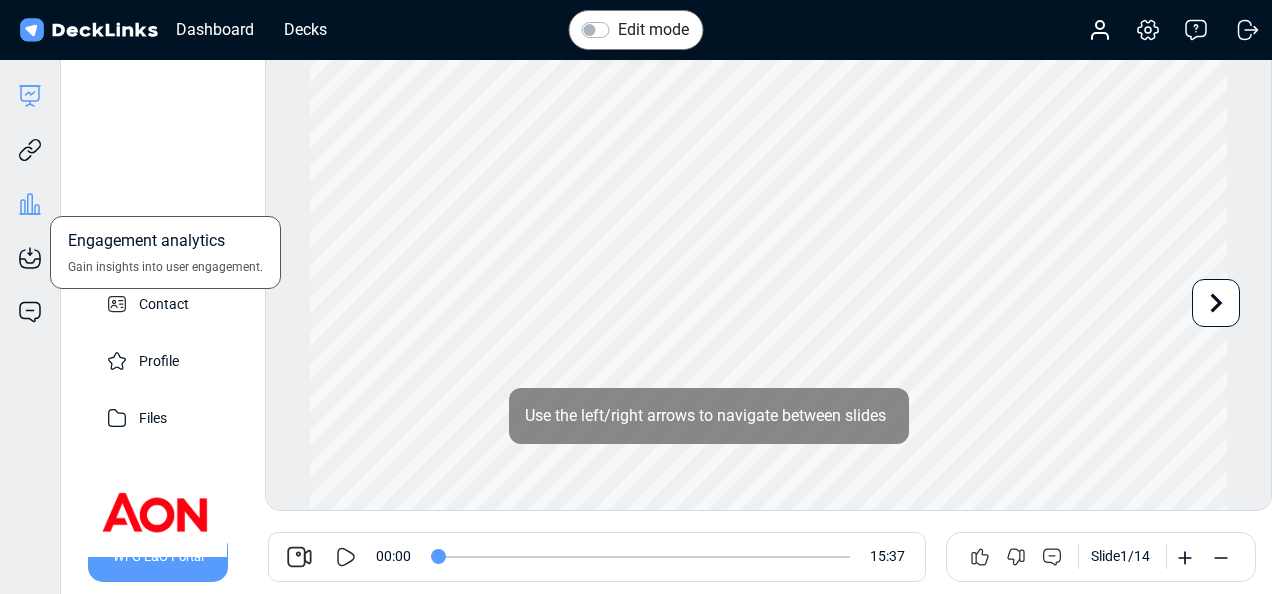 click 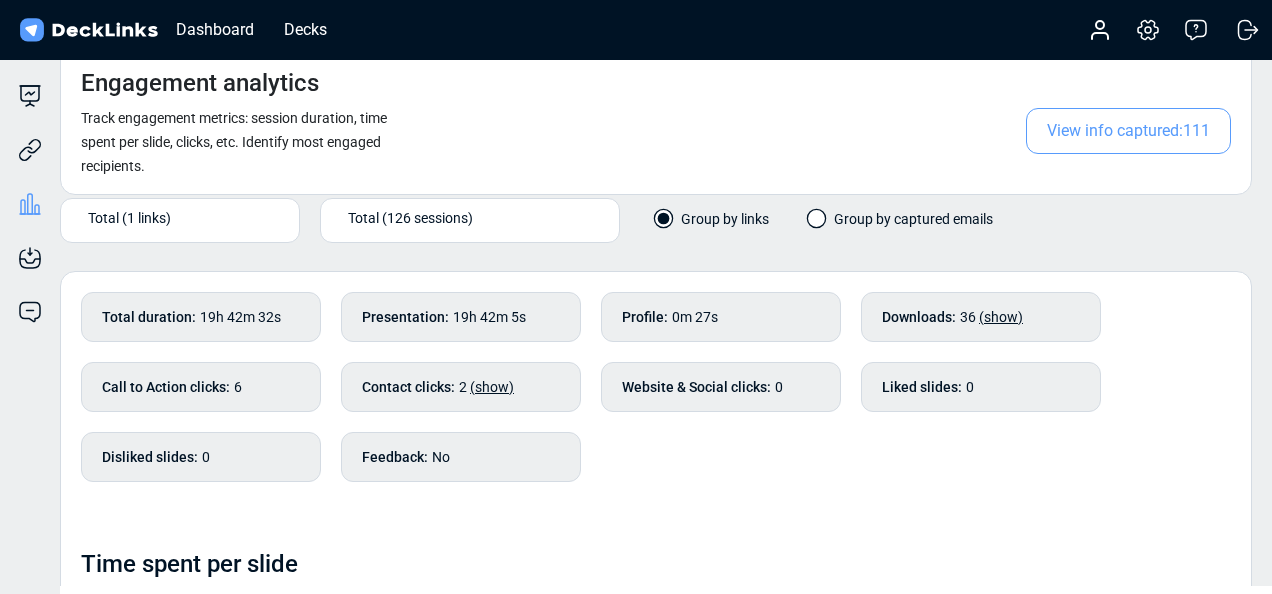 click on "View info captured:  111" at bounding box center [1128, 131] 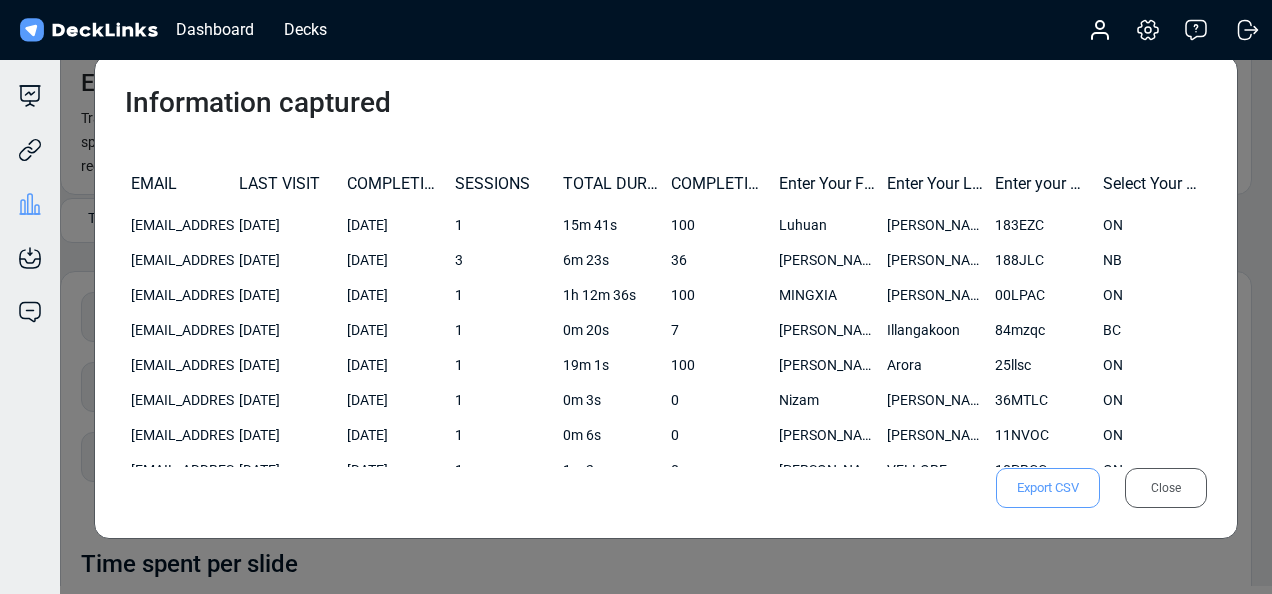 scroll, scrollTop: 0, scrollLeft: 0, axis: both 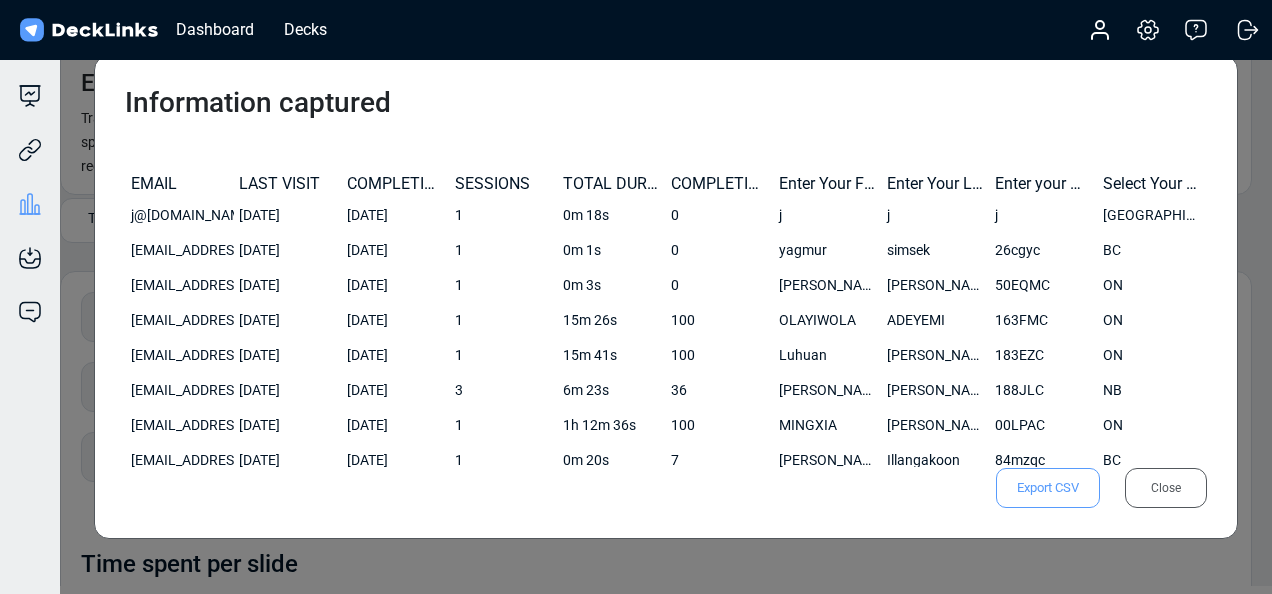 click on "Export CSV" at bounding box center (1048, 488) 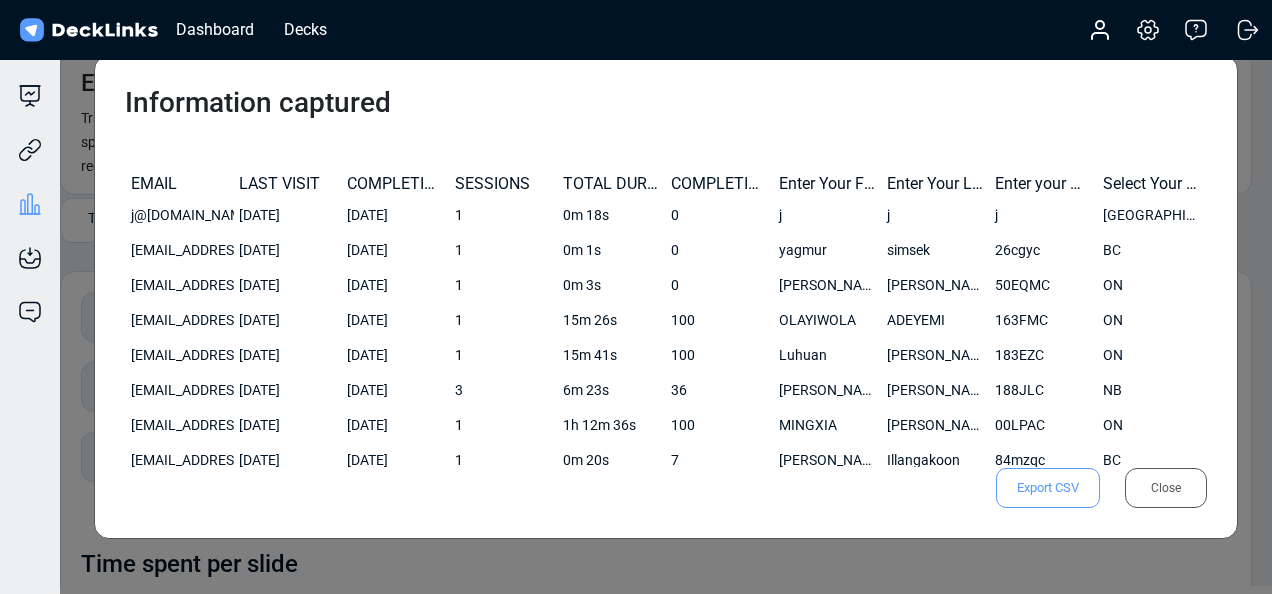 drag, startPoint x: 1210, startPoint y: 97, endPoint x: 1212, endPoint y: 134, distance: 37.054016 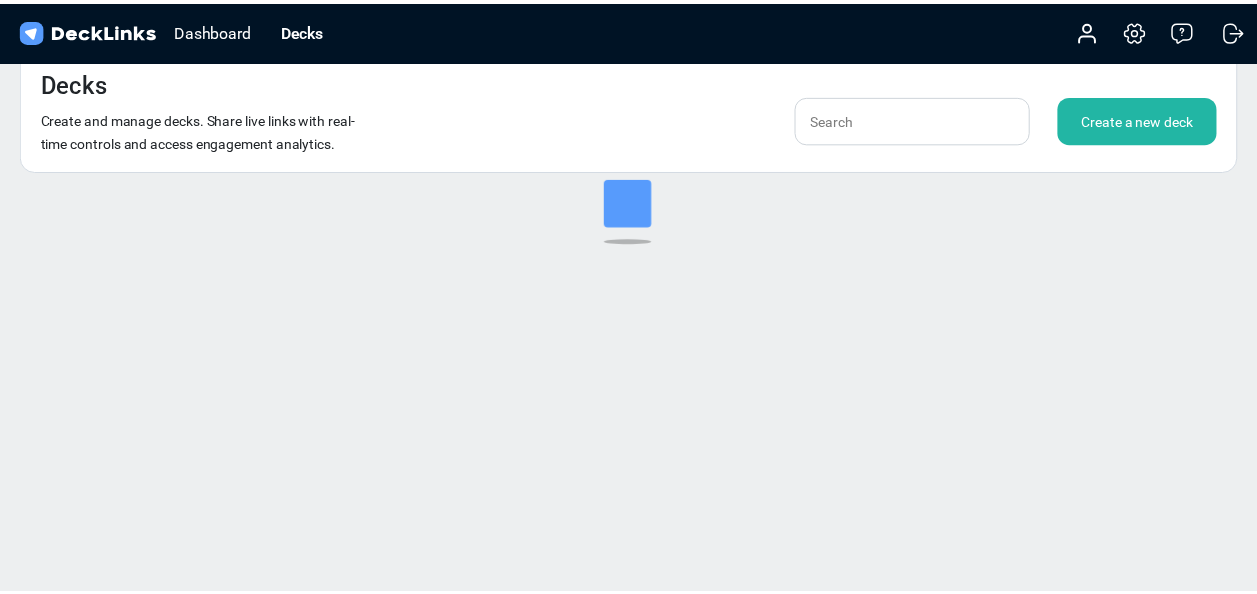 scroll, scrollTop: 24, scrollLeft: 0, axis: vertical 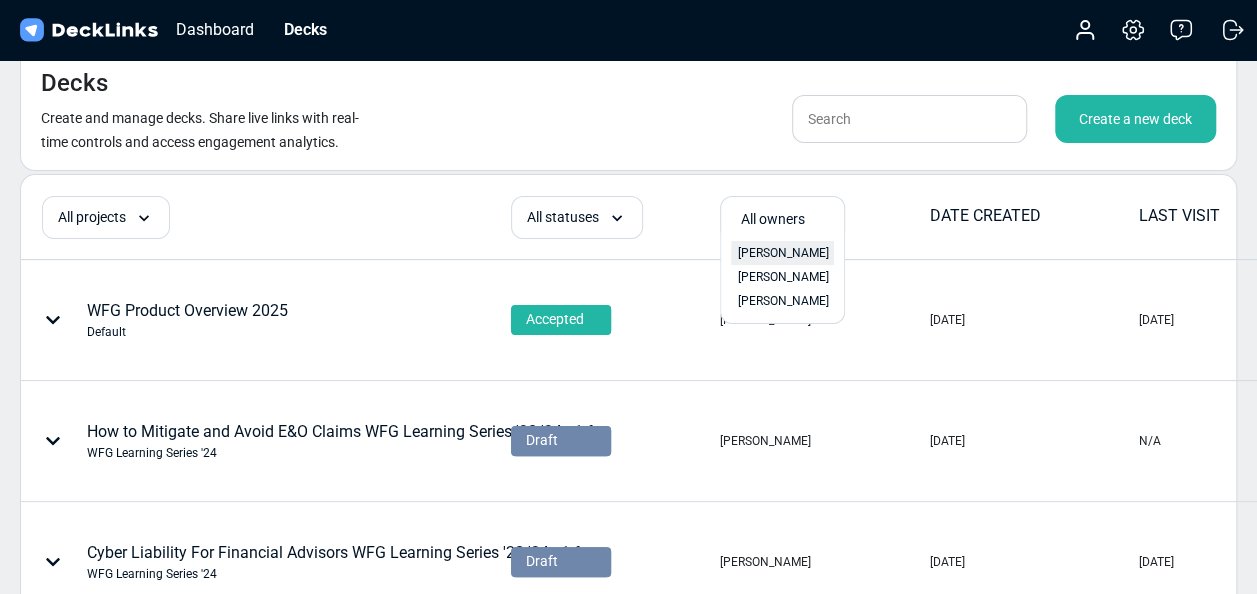 click on "[PERSON_NAME]" at bounding box center (783, 253) 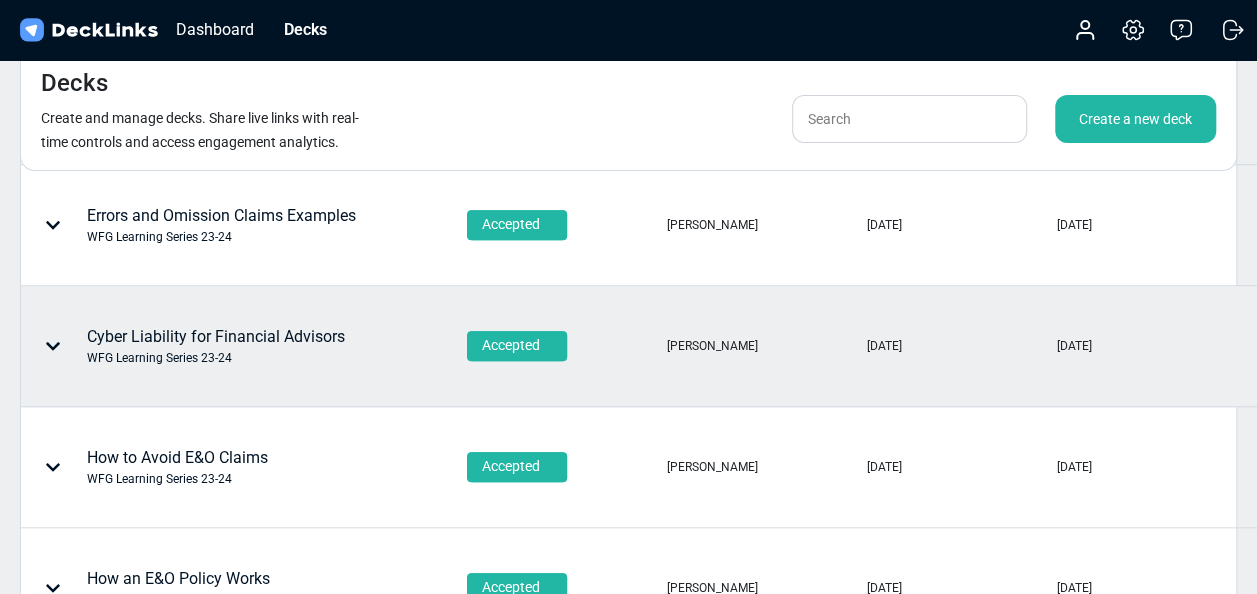 scroll, scrollTop: 824, scrollLeft: 0, axis: vertical 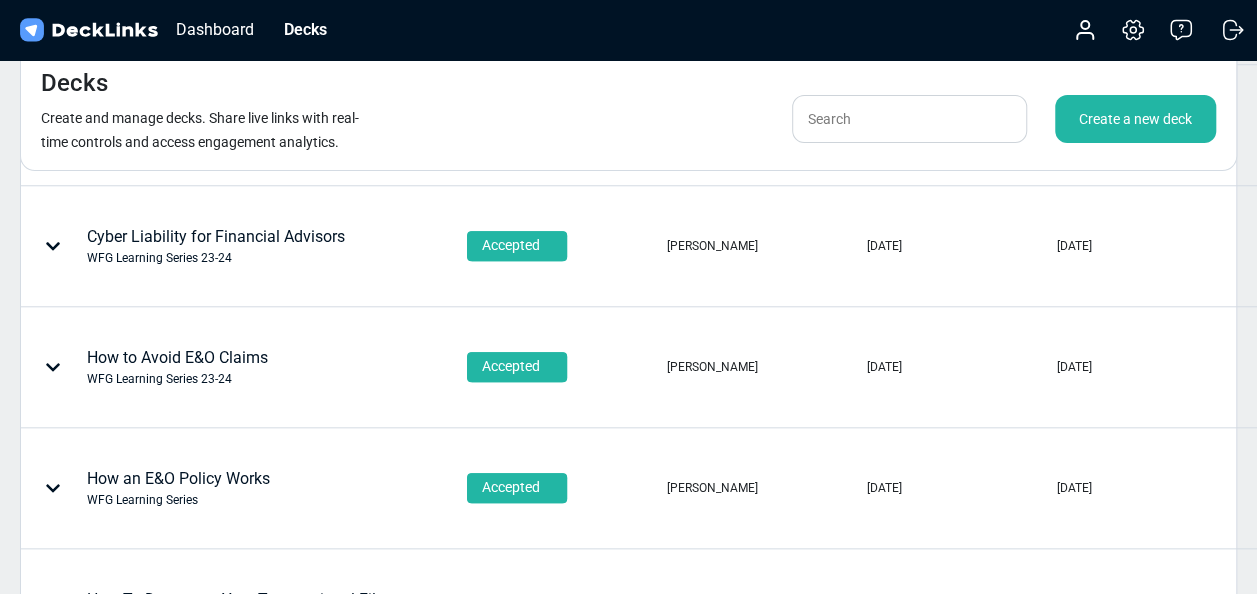 click on "Cyber Liability for Financial Advisors  WFG Learning Series 23-24" at bounding box center [186, 246] 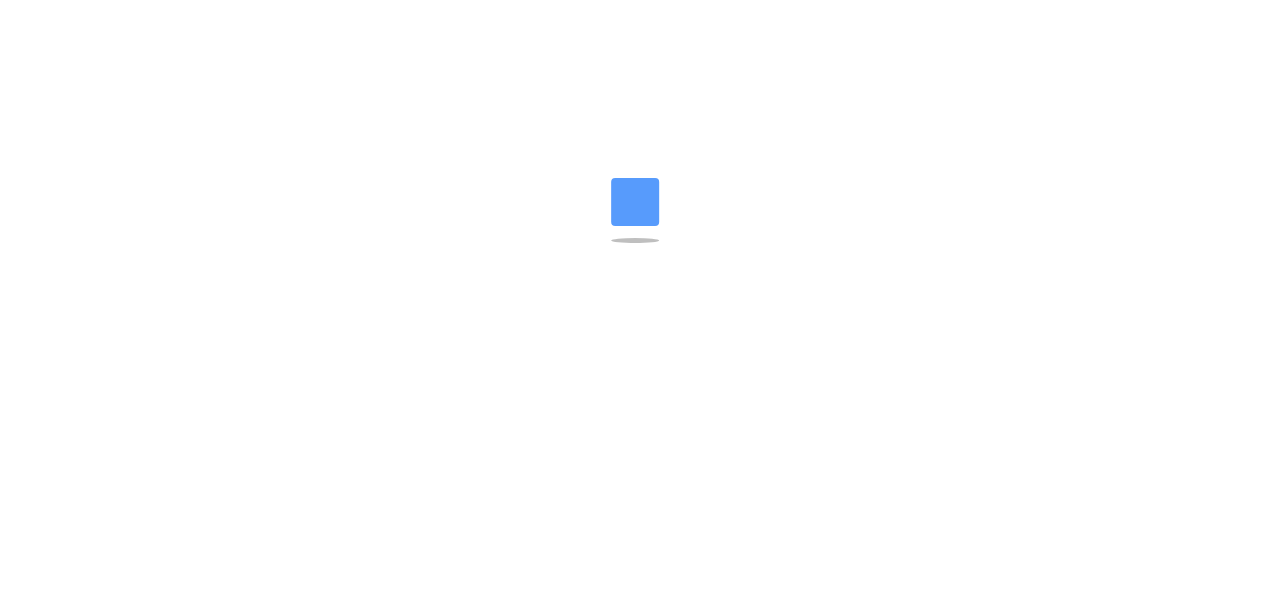 scroll, scrollTop: 0, scrollLeft: 0, axis: both 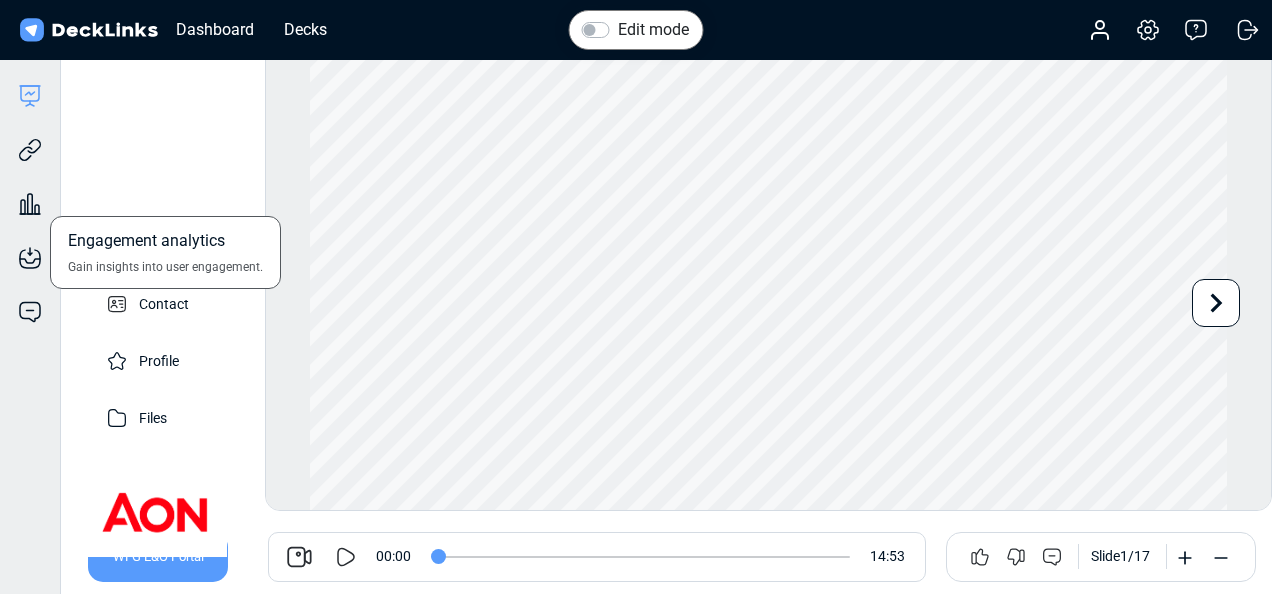 click on "Engagement analytics Gain insights into user engagement." at bounding box center [30, 189] 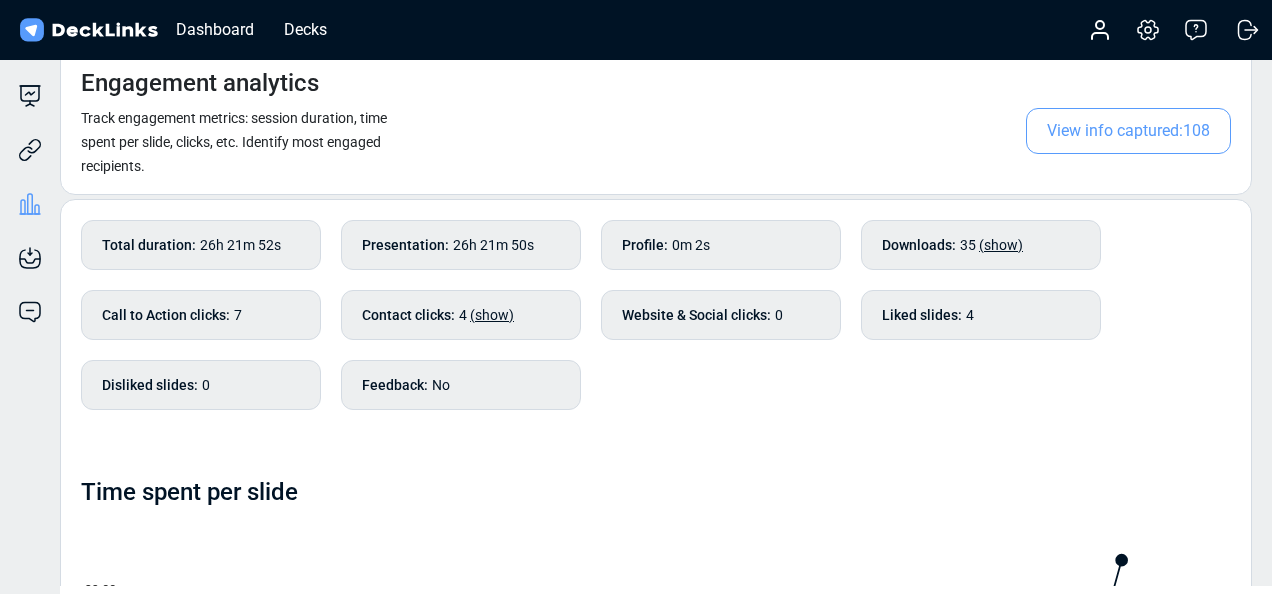 scroll, scrollTop: 0, scrollLeft: 0, axis: both 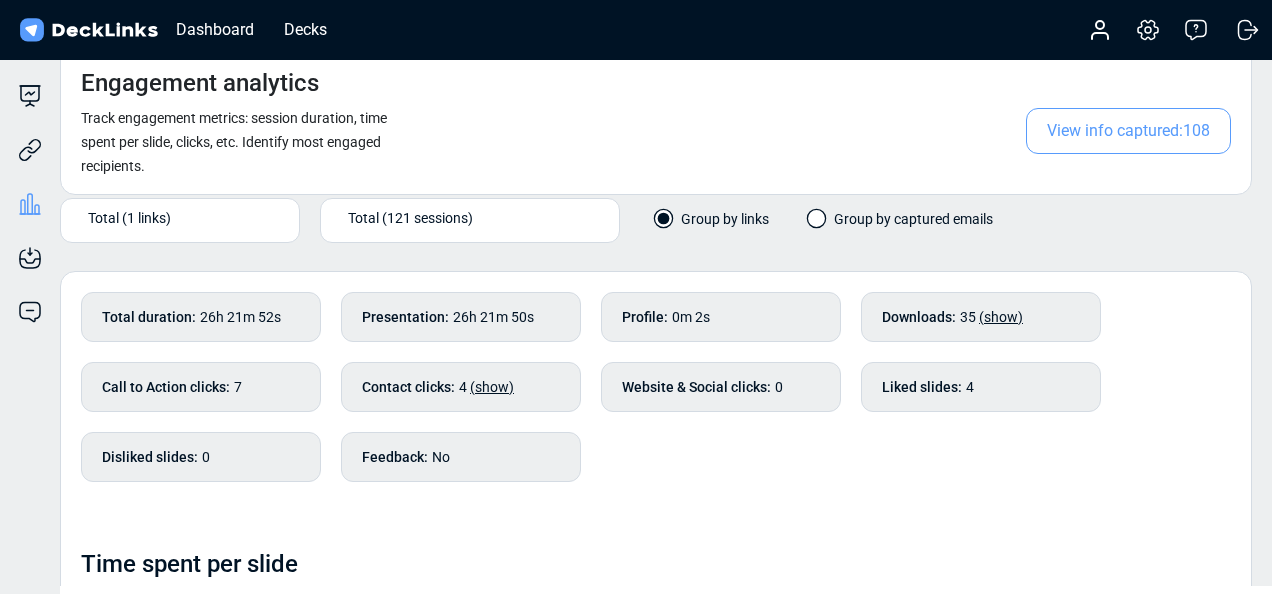click on "View info captured:  108" at bounding box center (1128, 131) 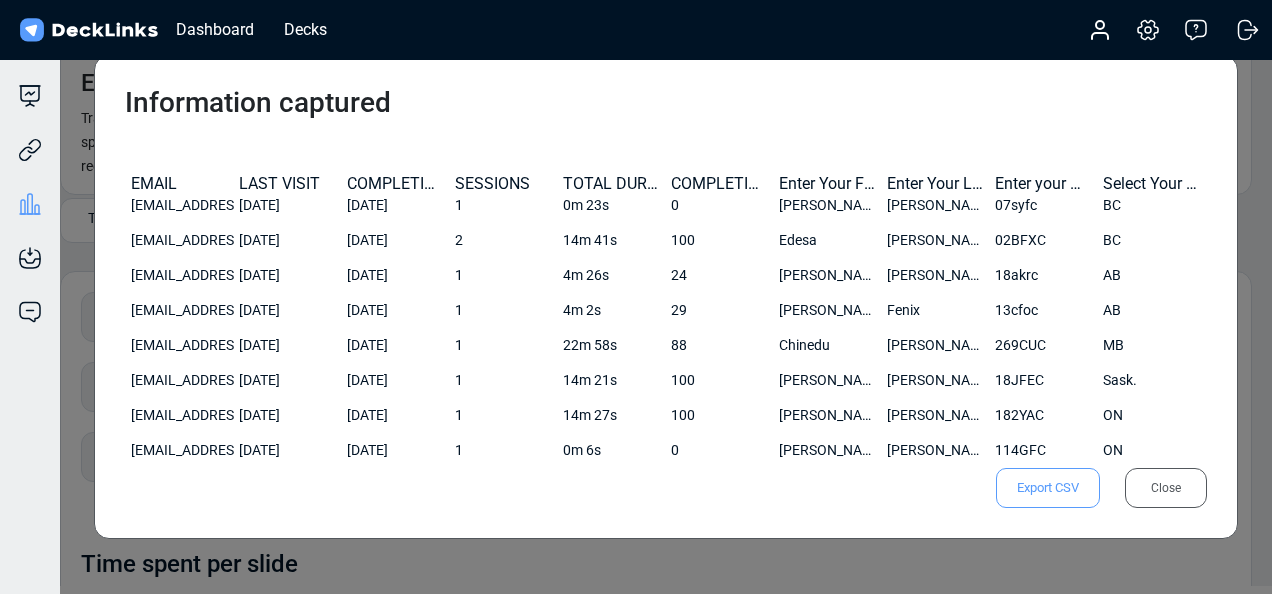 scroll, scrollTop: 0, scrollLeft: 0, axis: both 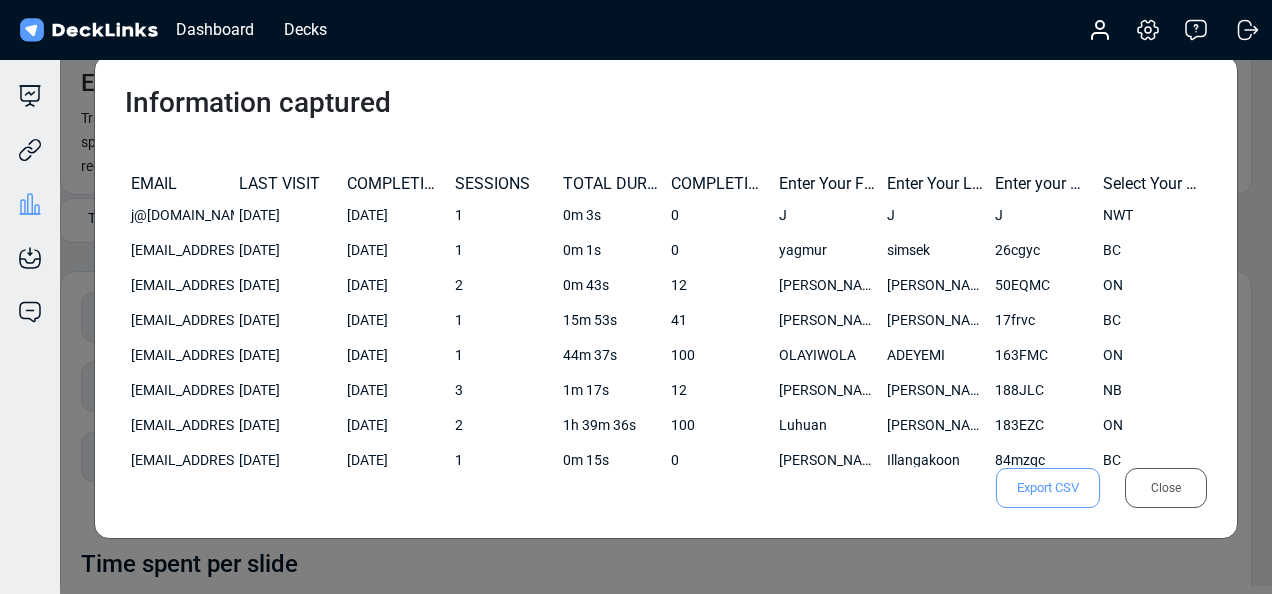 click on "Export CSV" at bounding box center [1048, 488] 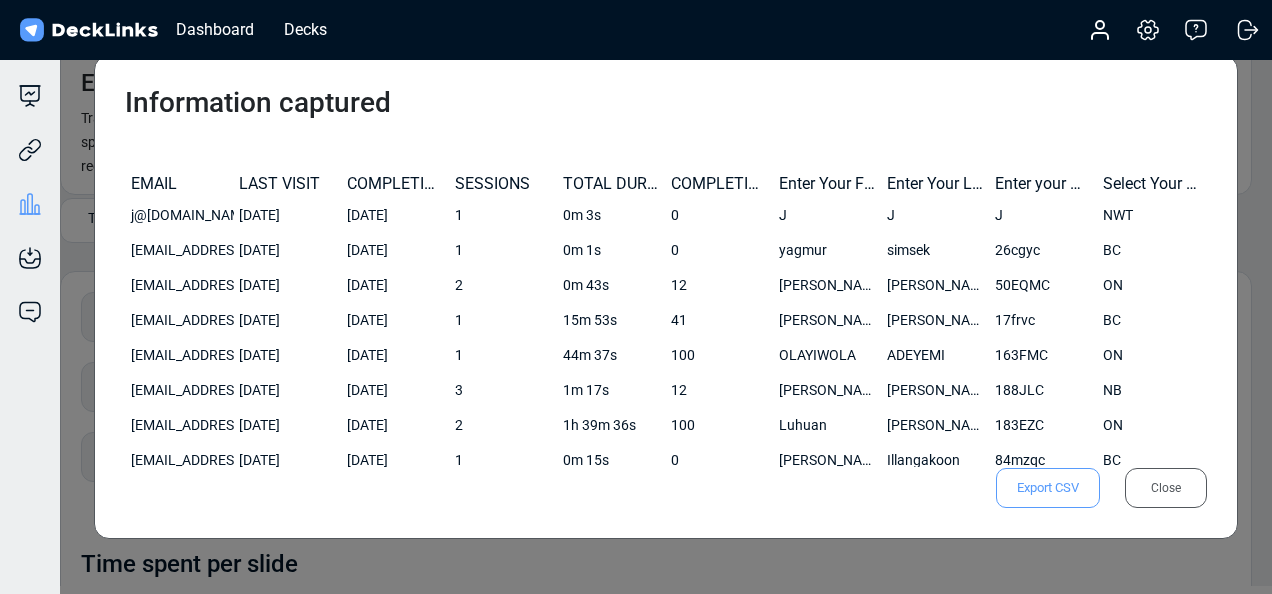 click on "Information captured EMAIL LAST VISIT COMPLETION DATE SESSIONS TOTAL DURATION COMPLETION % Enter Your First Name Enter Your Last Name Enter your WFG Advisor Code  Select Your Home Province  j@[DOMAIN_NAME] [DATE] [DATE] 1 0m 3s 0 J J J NWT [EMAIL_ADDRESS][DOMAIN_NAME] [DATE] [DATE] 1 0m 1s 0 yagmur simsek 26cgyc BC [EMAIL_ADDRESS][DOMAIN_NAME] [DATE] [DATE] 2 0m 43s 12 [PERSON_NAME] 50EQMC ON [EMAIL_ADDRESS][DOMAIN_NAME] [DATE] [DATE] 1 15m 53s 41 [PERSON_NAME] 17frvc BC [EMAIL_ADDRESS][DOMAIN_NAME] [DATE] [DATE] 1 44m 37s 100 [PERSON_NAME]  163FMC ON [EMAIL_ADDRESS][DOMAIN_NAME] [DATE] [DATE] 3 1m 17s 12 [PERSON_NAME] 188JLC NB [EMAIL_ADDRESS][DOMAIN_NAME] [DATE] [DATE] 2 1h 39m 36s 100 [PERSON_NAME] 183EZC ON [EMAIL_ADDRESS][DOMAIN_NAME] [DATE] [DATE] 1 0m 15s 0 [PERSON_NAME] 84mzqc BC [EMAIL_ADDRESS][DOMAIN_NAME] [DATE] [DATE] 1 4h 42m 56s 76 [PERSON_NAME] 00LPAC ON [EMAIL_ADDRESS][DOMAIN_NAME] [DATE] [DATE] 1 15m 7s" at bounding box center [666, 297] 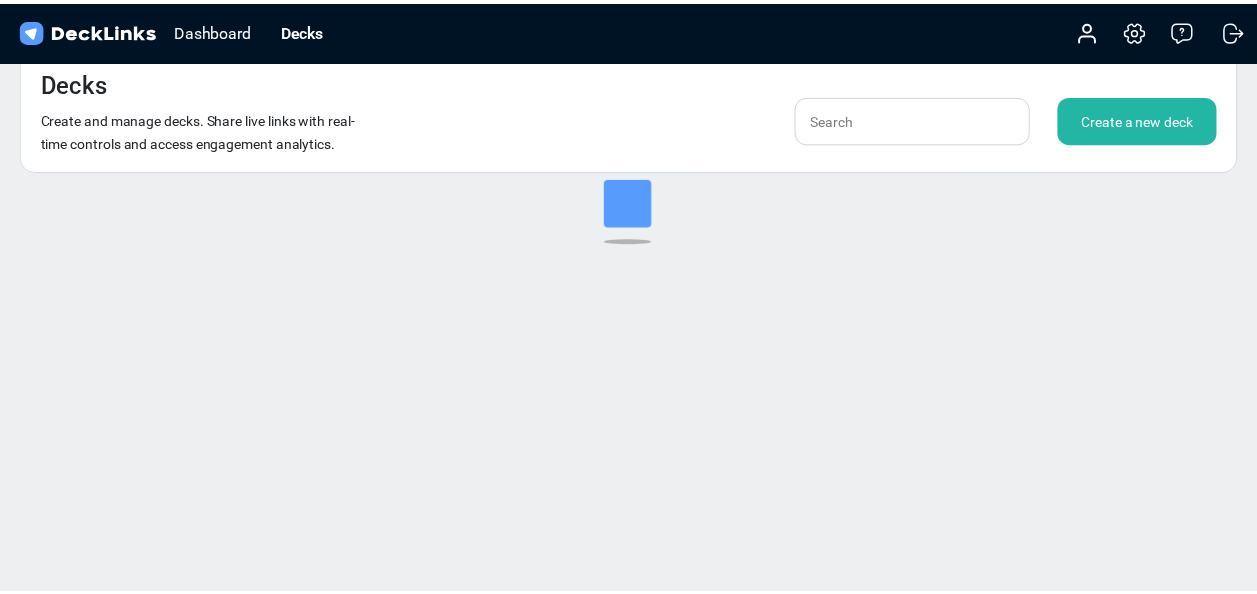 scroll, scrollTop: 24, scrollLeft: 0, axis: vertical 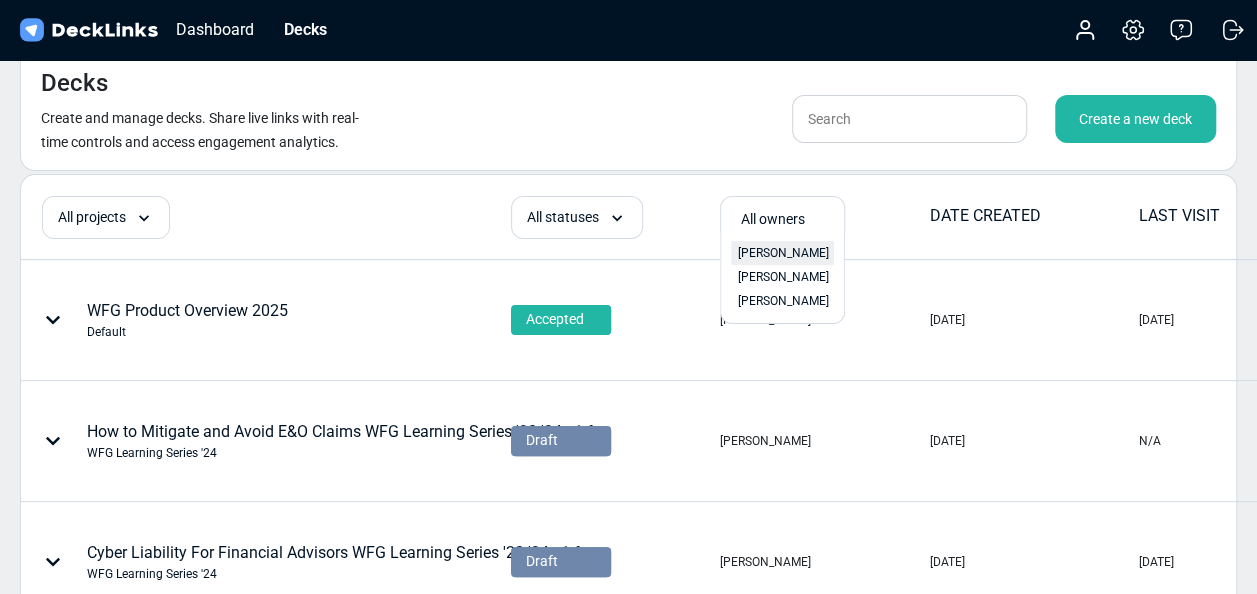 click on "[PERSON_NAME]" at bounding box center (783, 253) 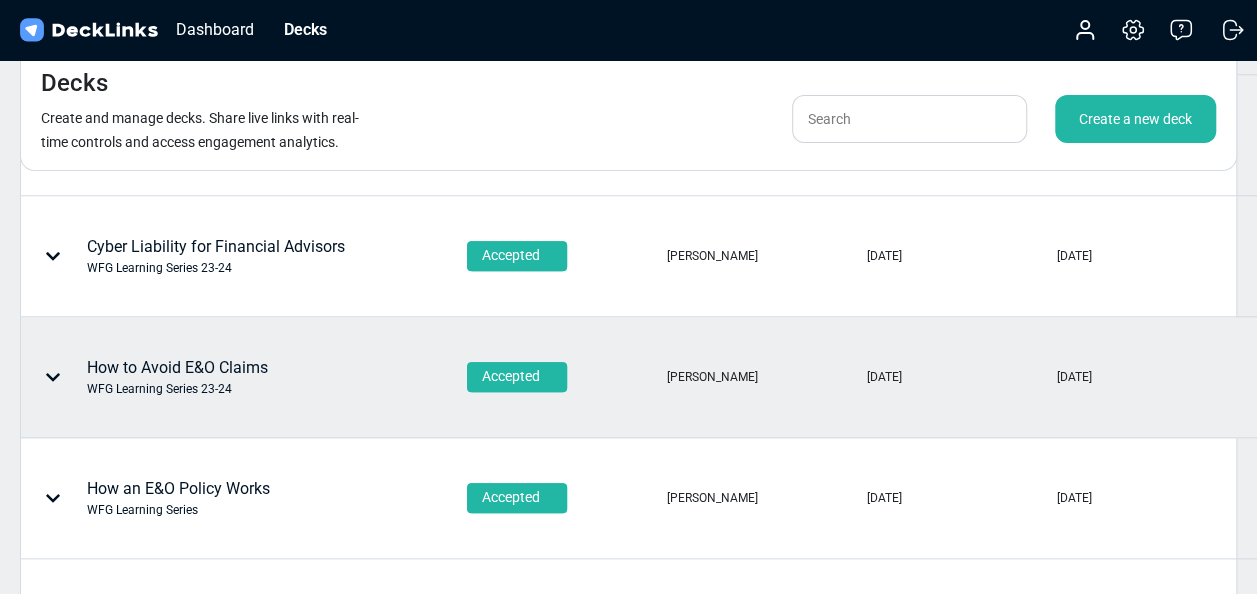scroll, scrollTop: 624, scrollLeft: 0, axis: vertical 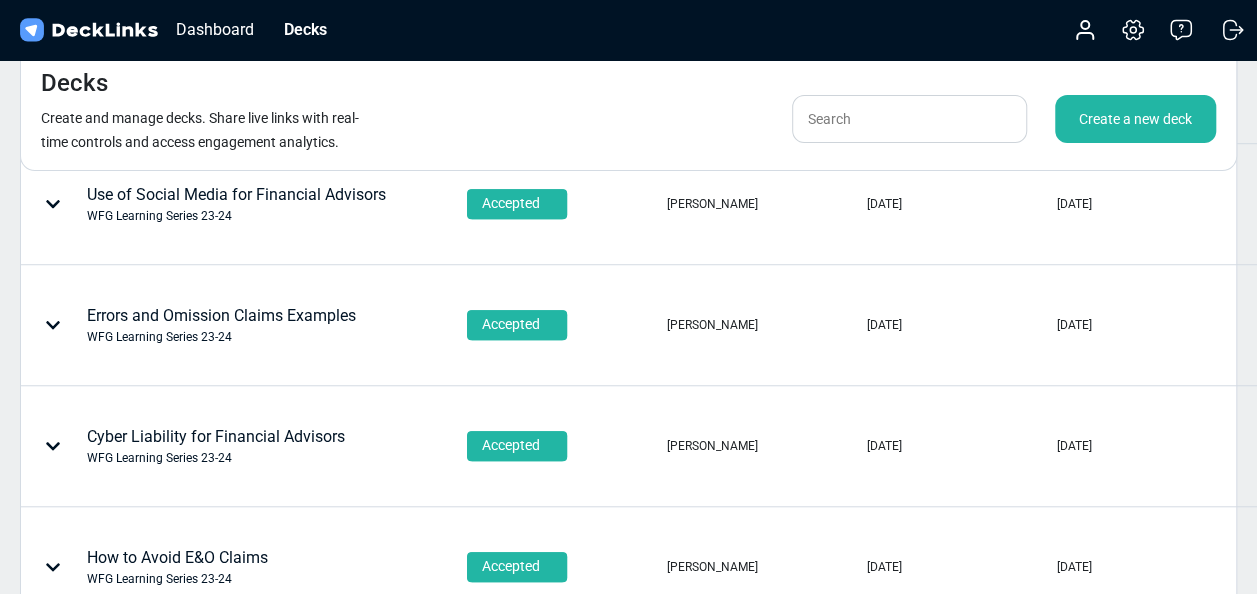 click on "Errors and Omission Claims Examples  WFG Learning Series 23-24" at bounding box center [221, 325] 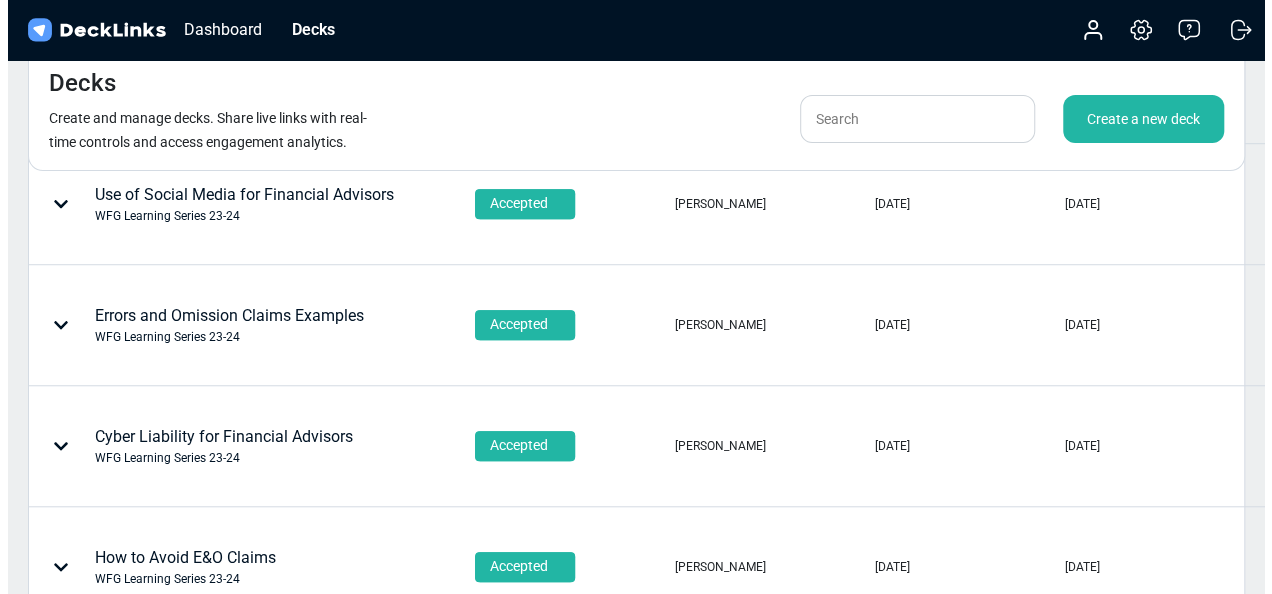 scroll, scrollTop: 0, scrollLeft: 0, axis: both 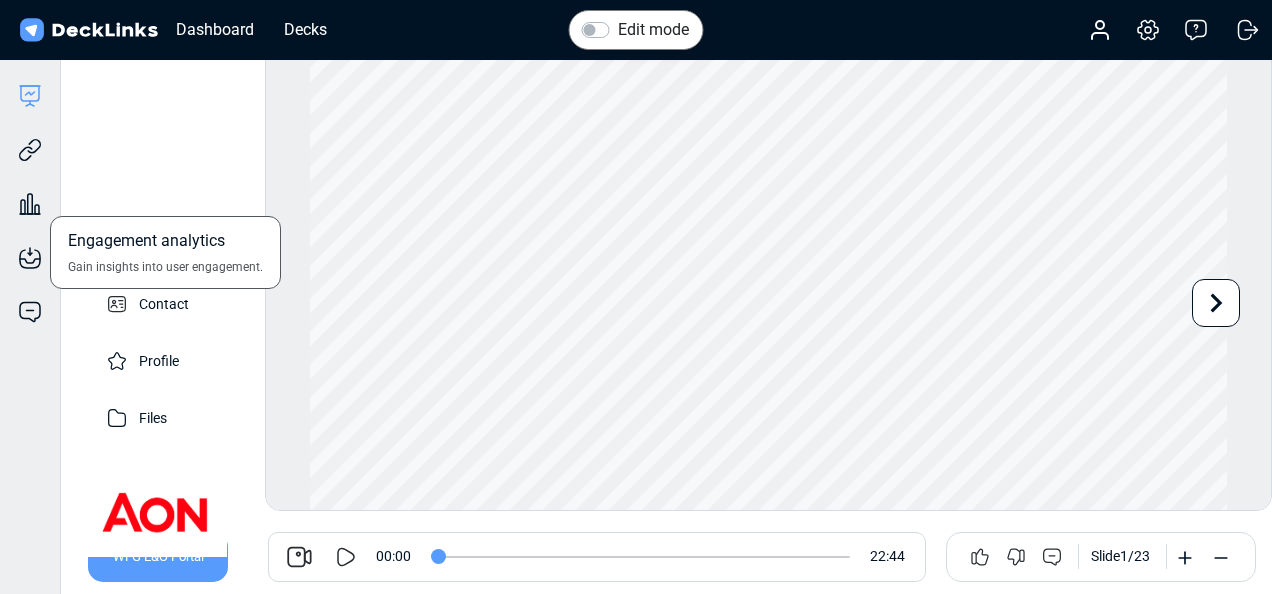 click on "Engagement analytics Gain insights into user engagement." at bounding box center [30, 189] 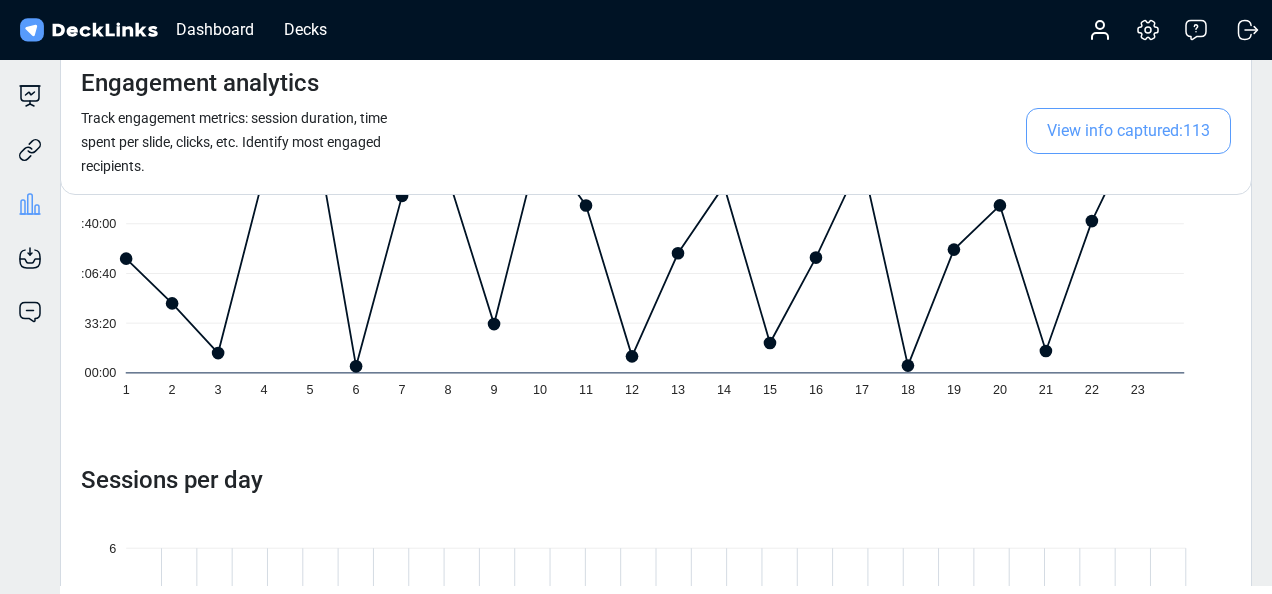 scroll, scrollTop: 343, scrollLeft: 0, axis: vertical 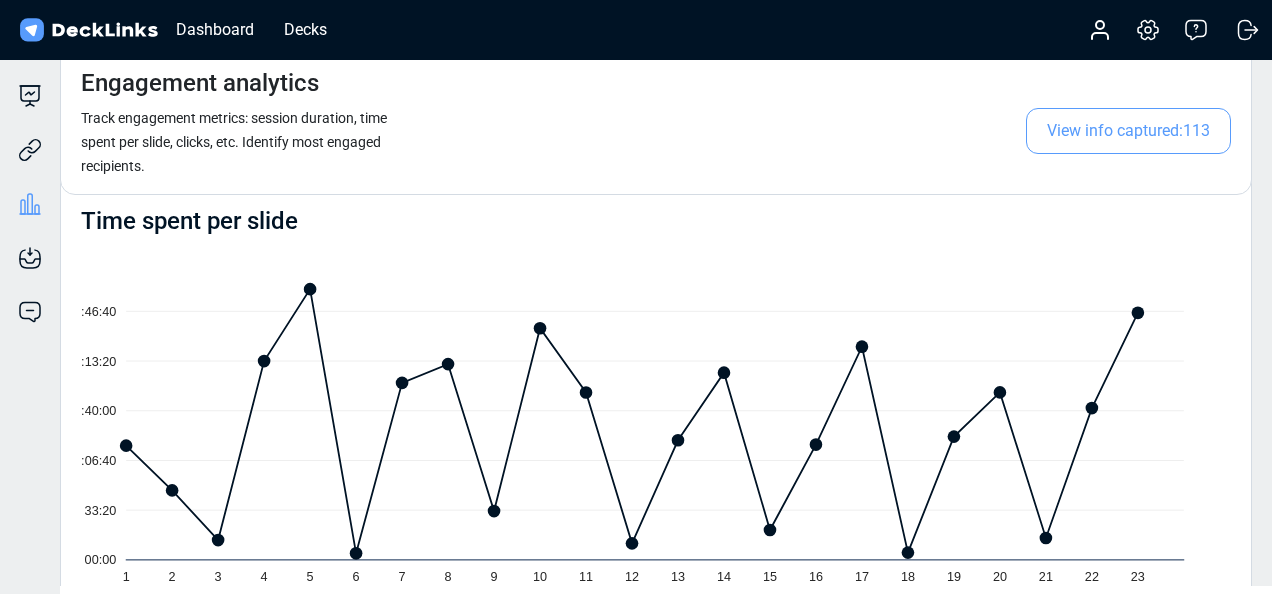 click on "View info captured:  113" at bounding box center [1128, 131] 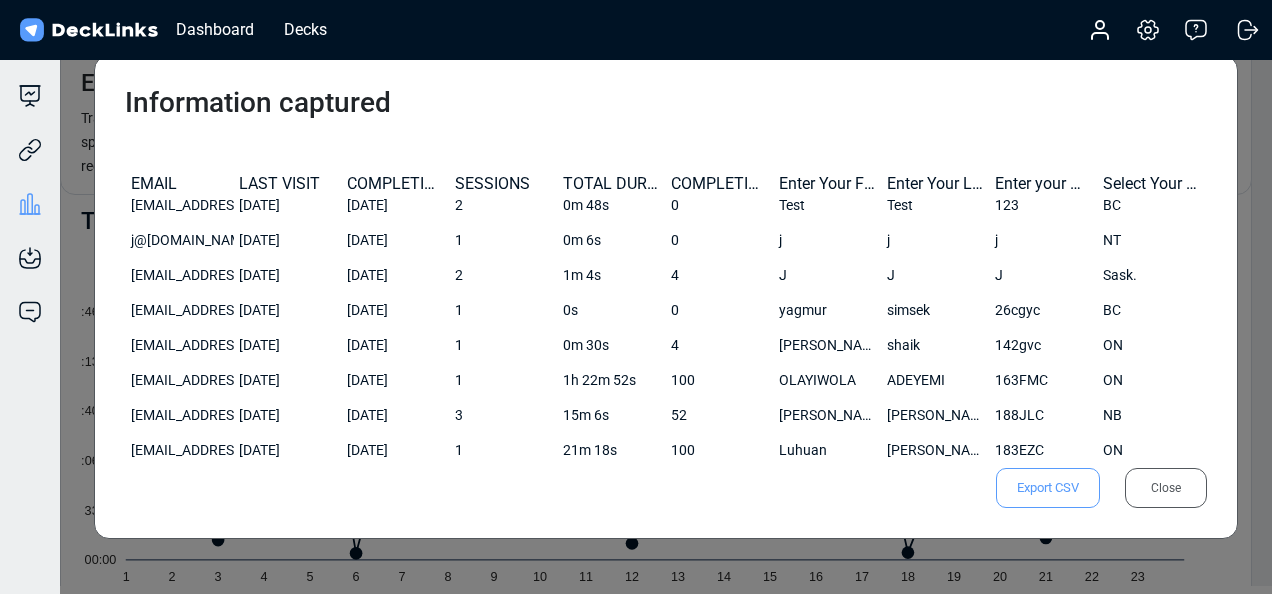 scroll, scrollTop: 0, scrollLeft: 0, axis: both 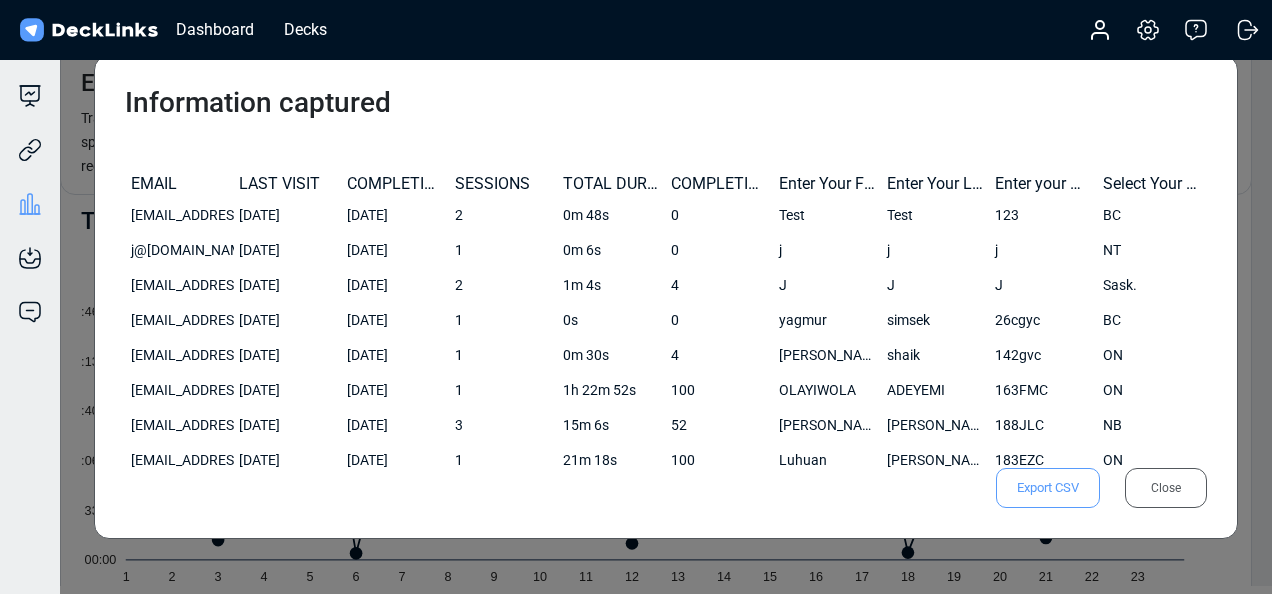 click on "Export CSV" at bounding box center (1048, 488) 